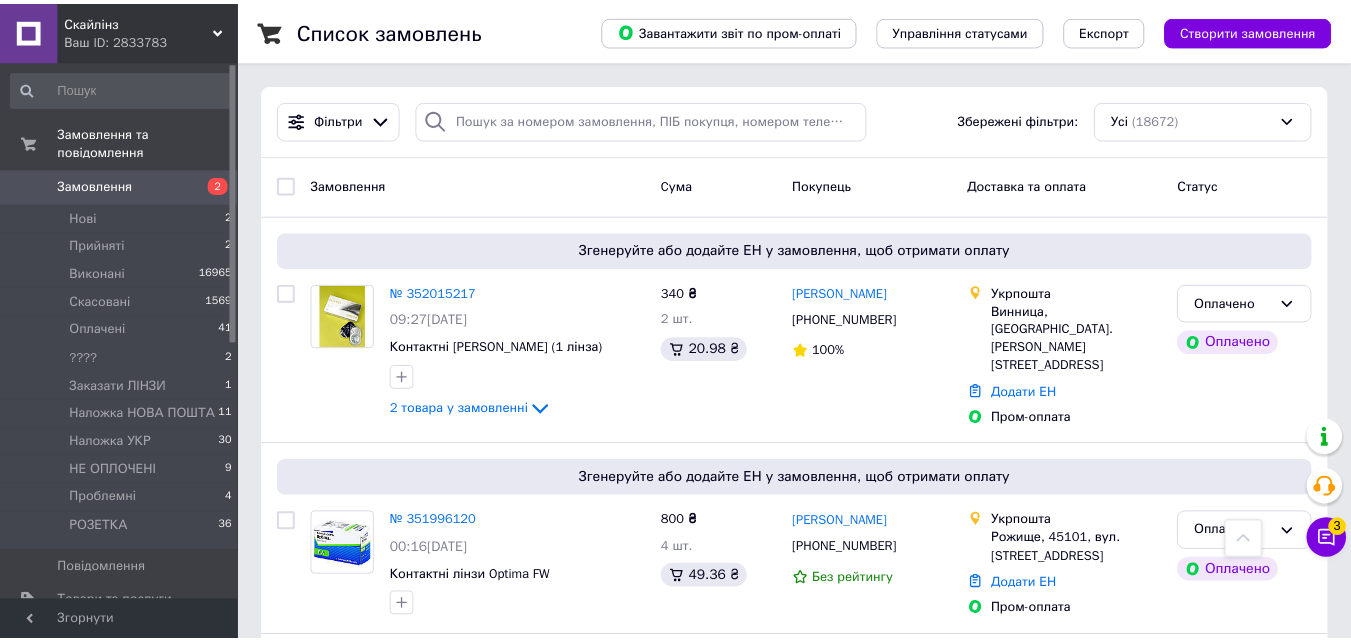 scroll, scrollTop: 2000, scrollLeft: 0, axis: vertical 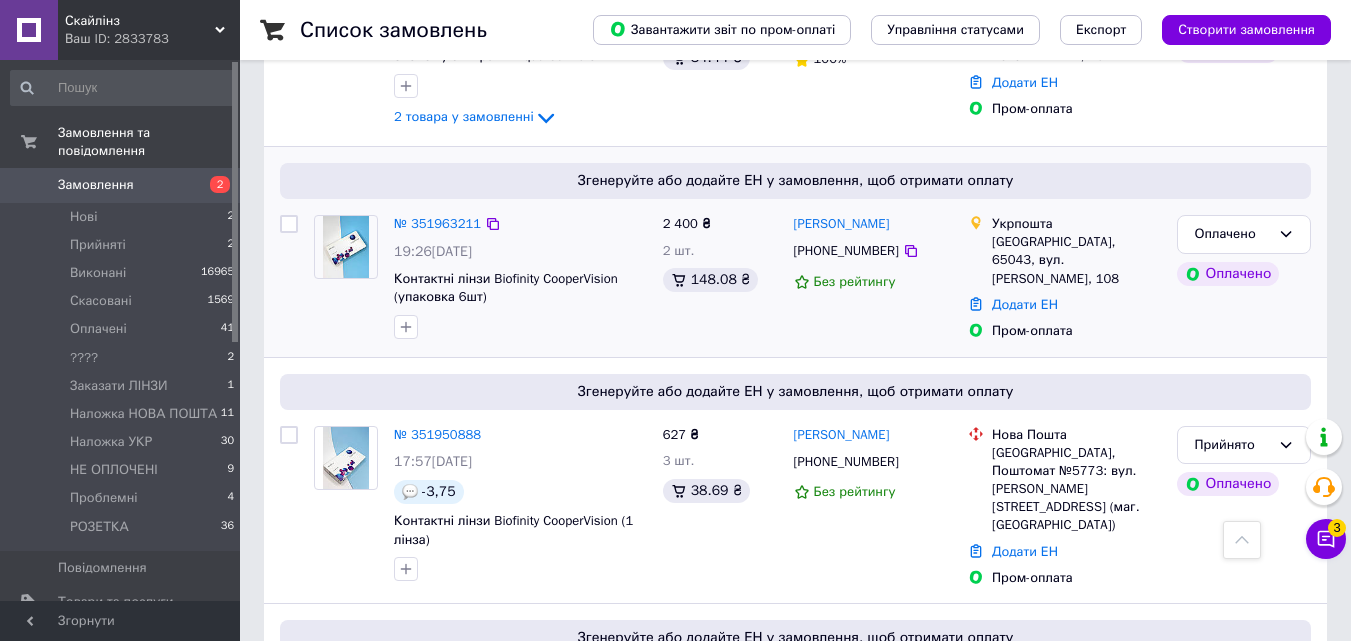 click at bounding box center (289, 224) 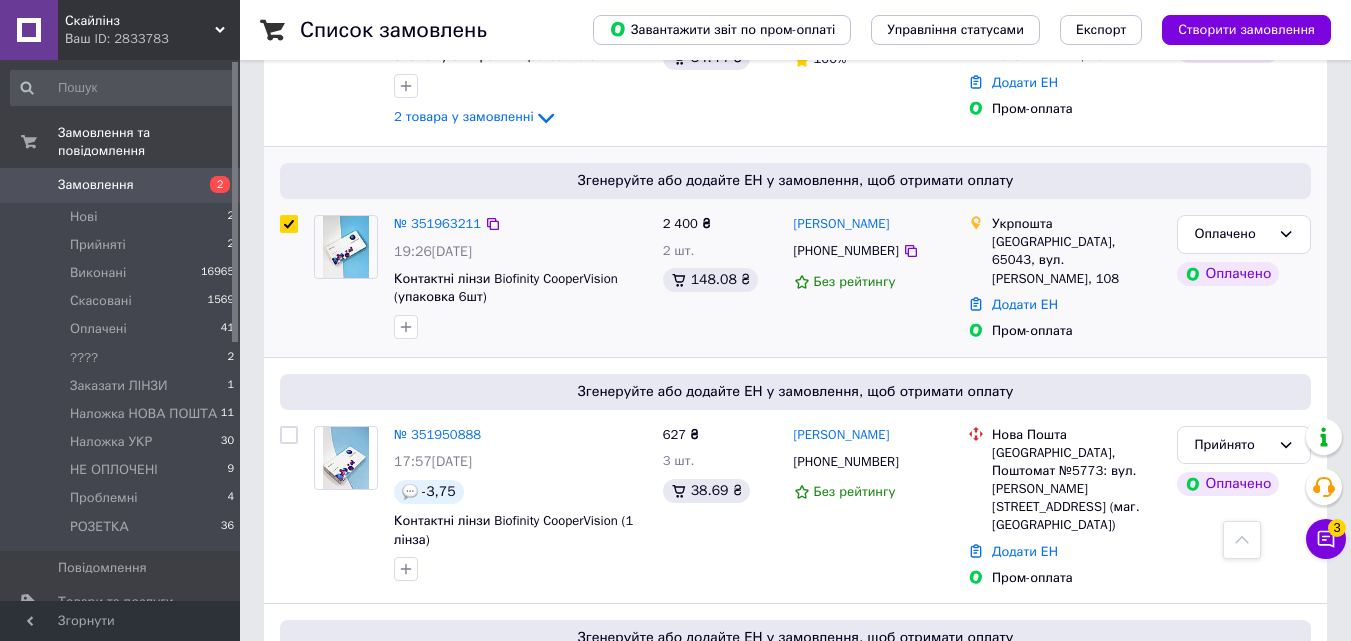 checkbox on "true" 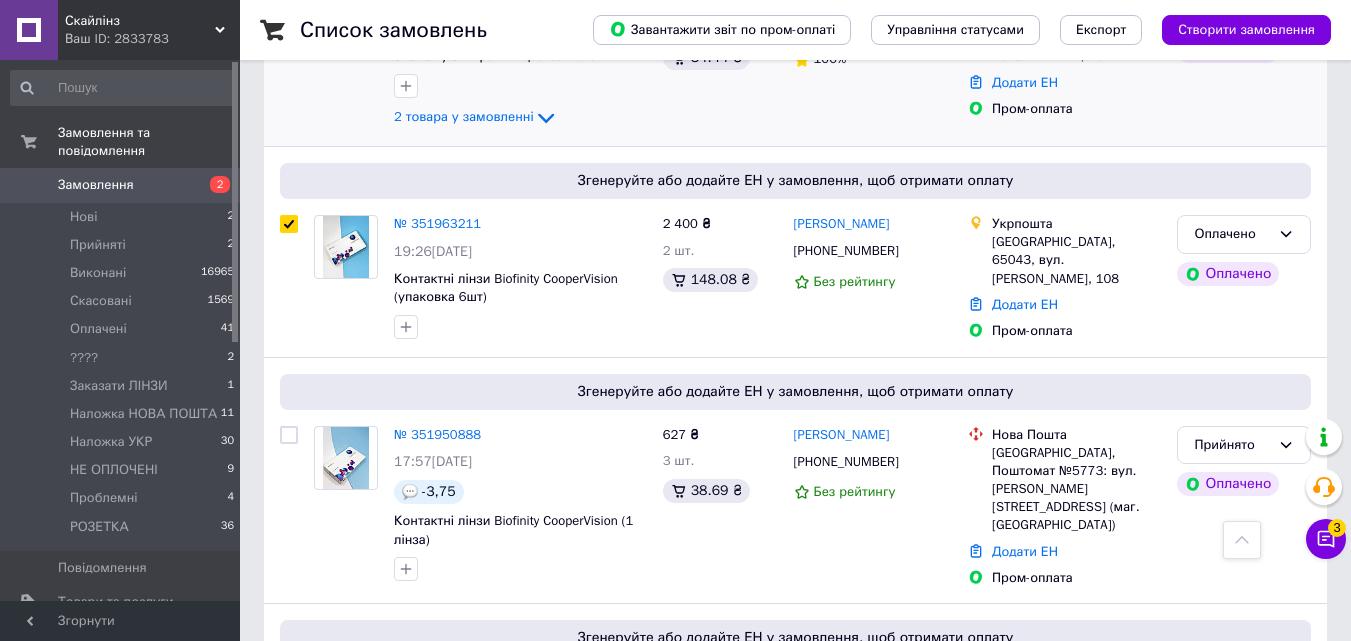scroll, scrollTop: 1800, scrollLeft: 0, axis: vertical 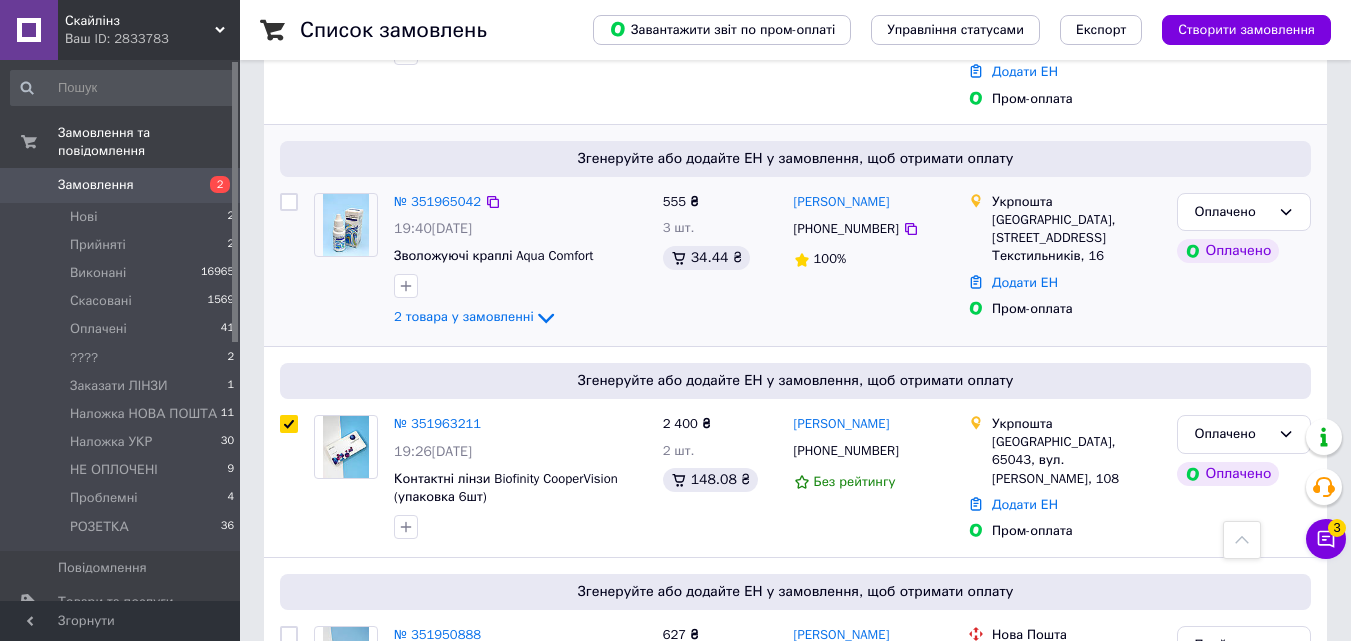 click at bounding box center (289, 202) 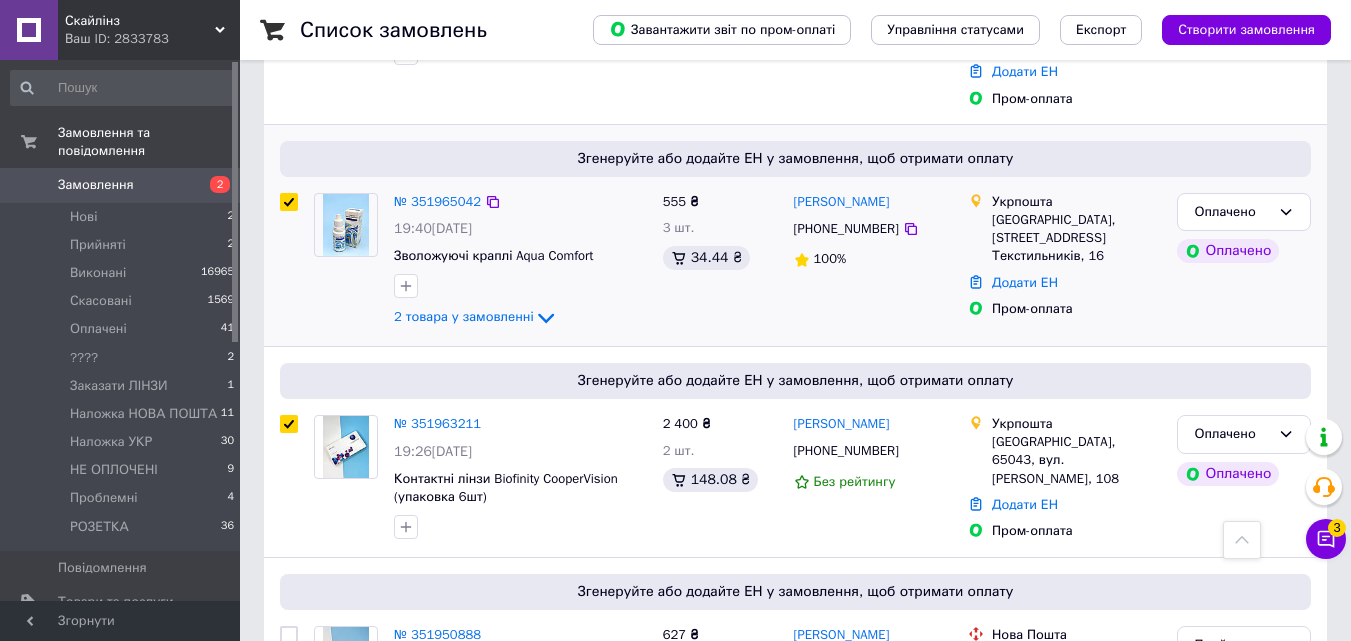 checkbox on "true" 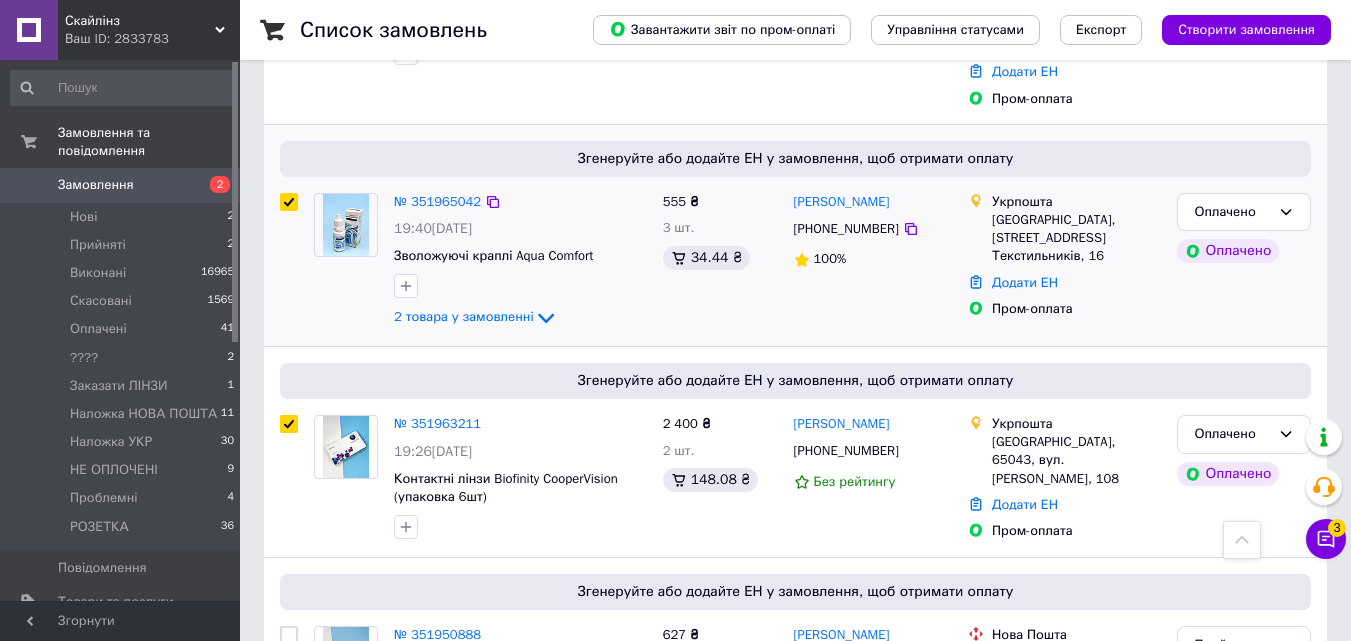 checkbox on "true" 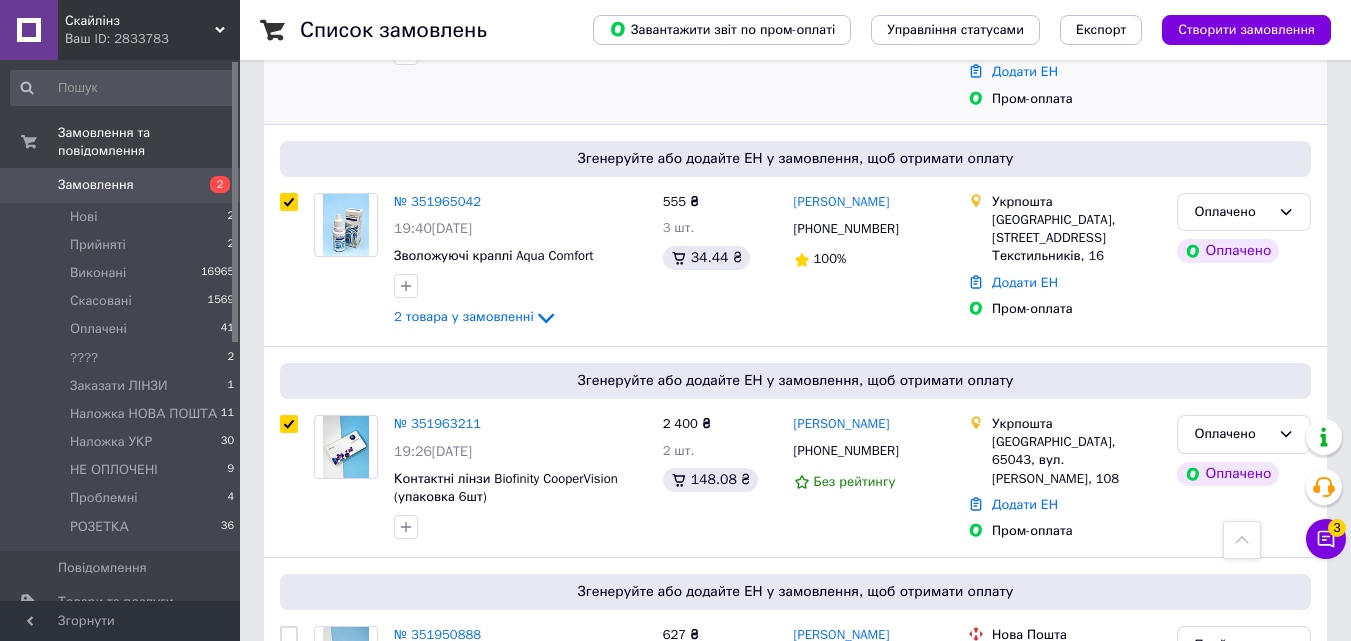 scroll, scrollTop: 1600, scrollLeft: 0, axis: vertical 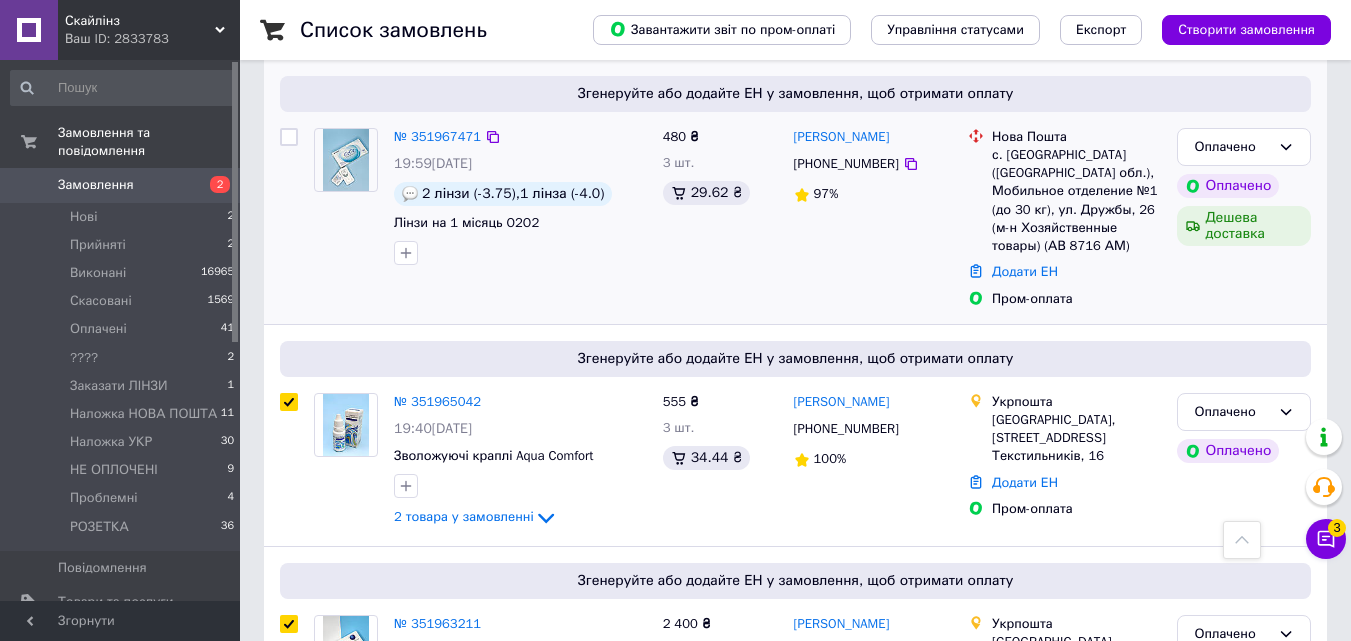 click at bounding box center [289, 137] 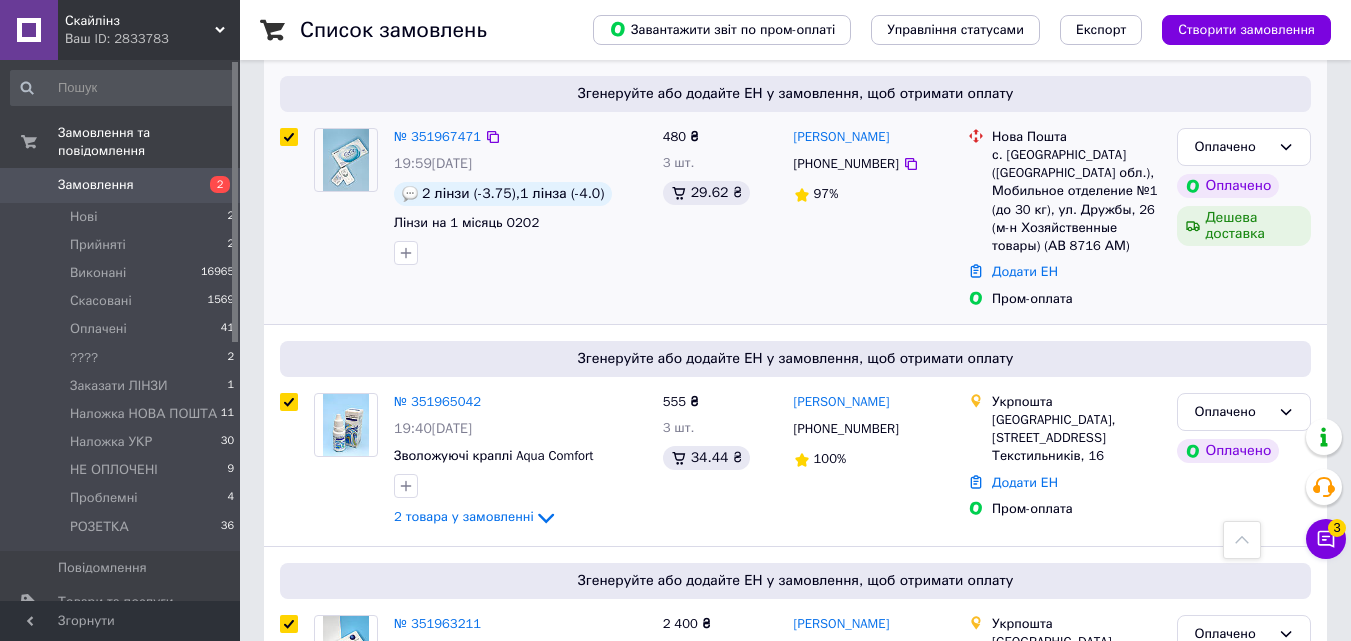 checkbox on "true" 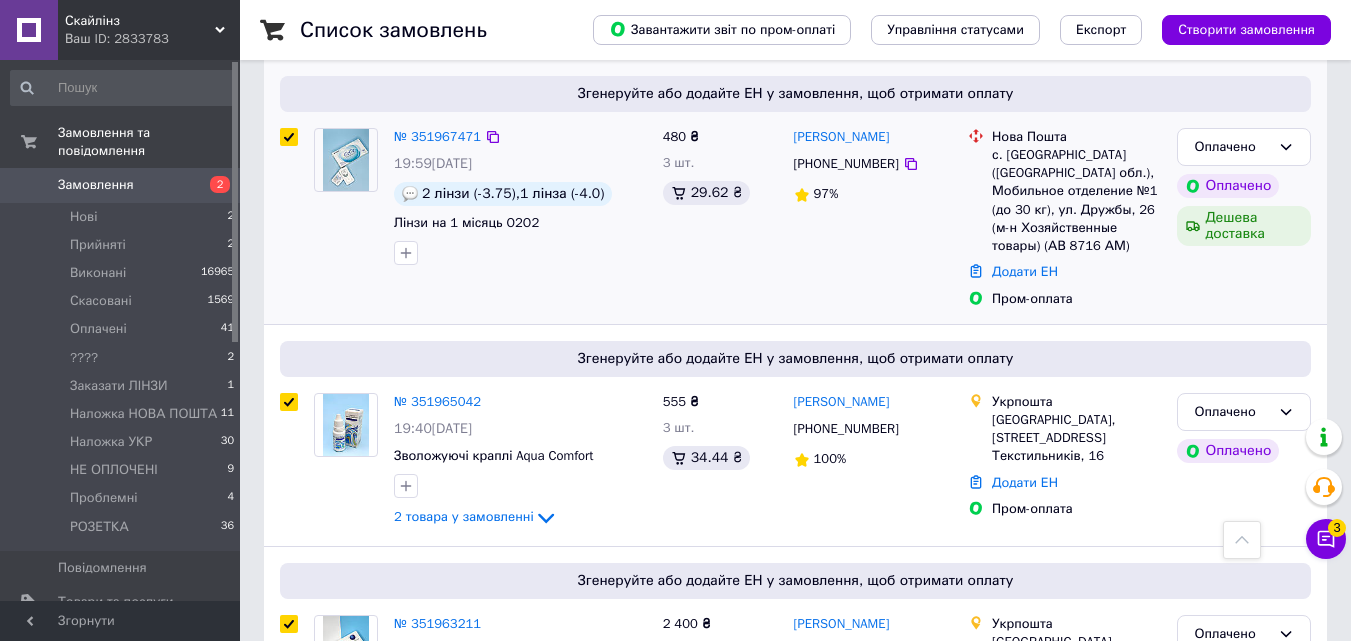 checkbox on "true" 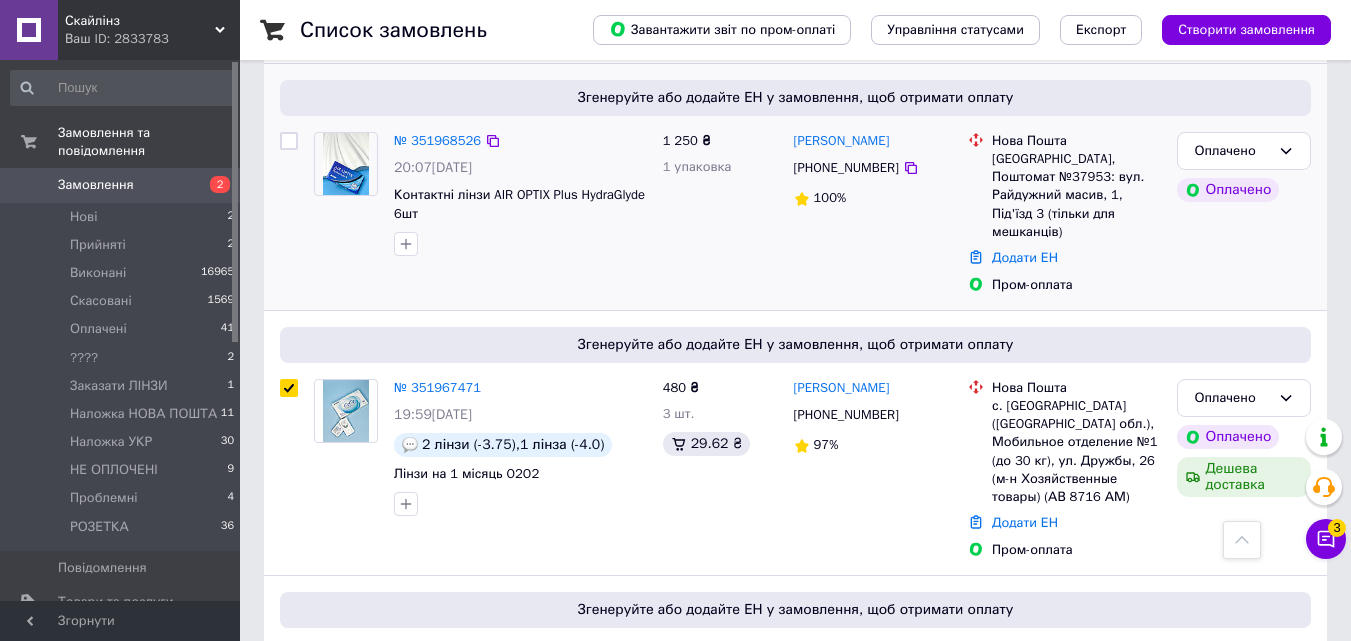 scroll, scrollTop: 1300, scrollLeft: 0, axis: vertical 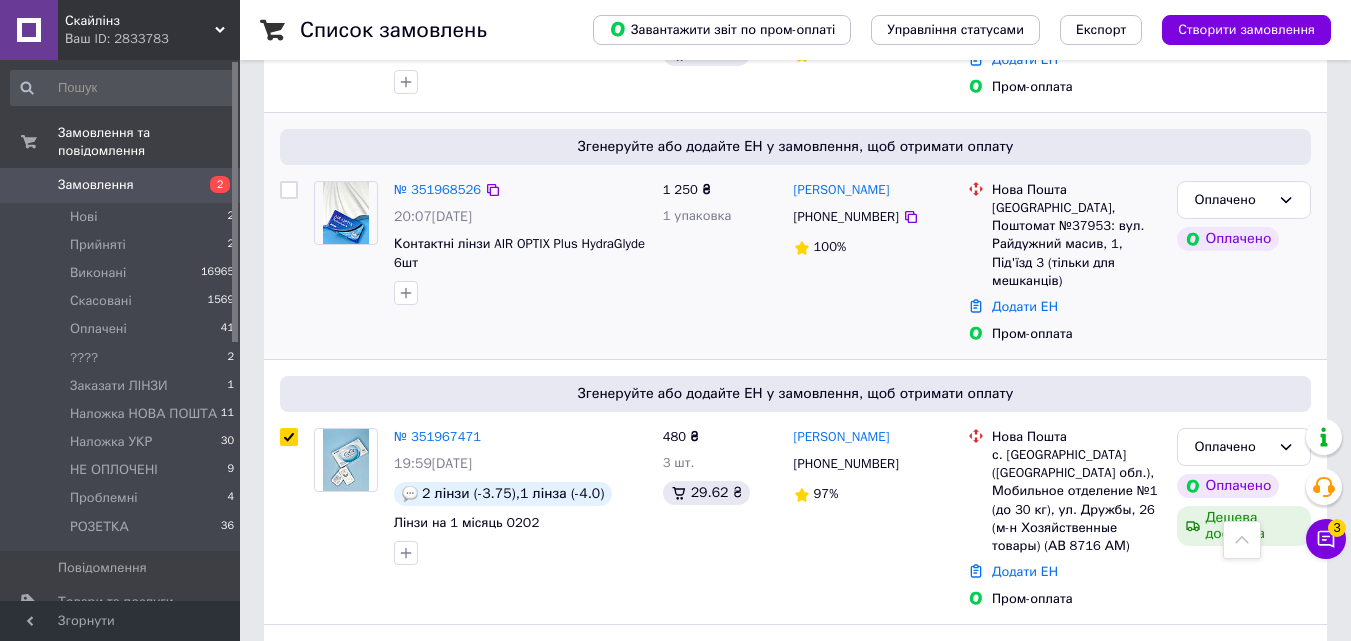 click at bounding box center (289, 190) 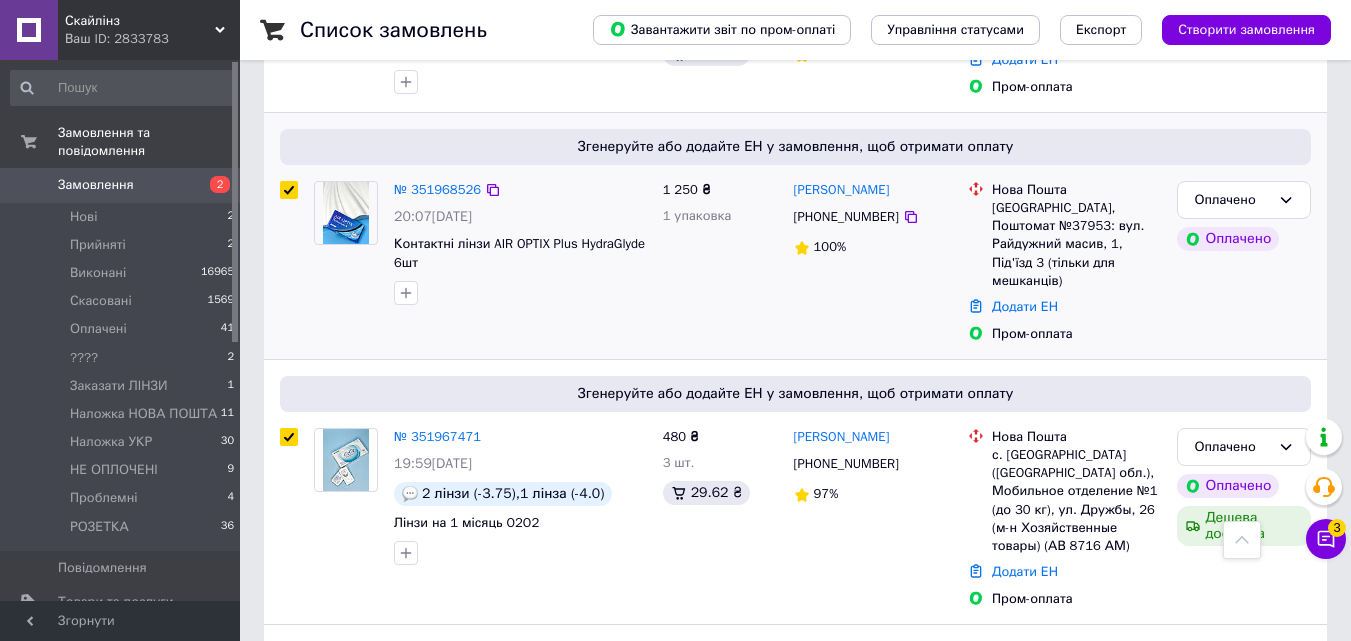 checkbox on "true" 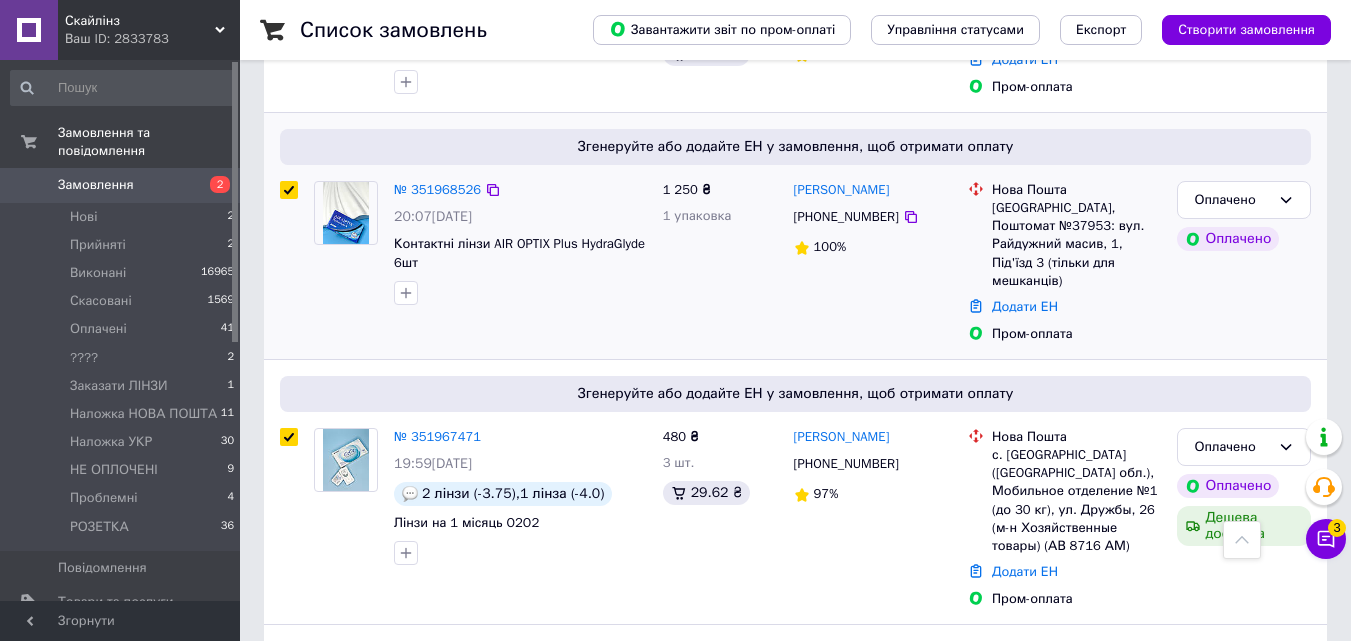 checkbox on "true" 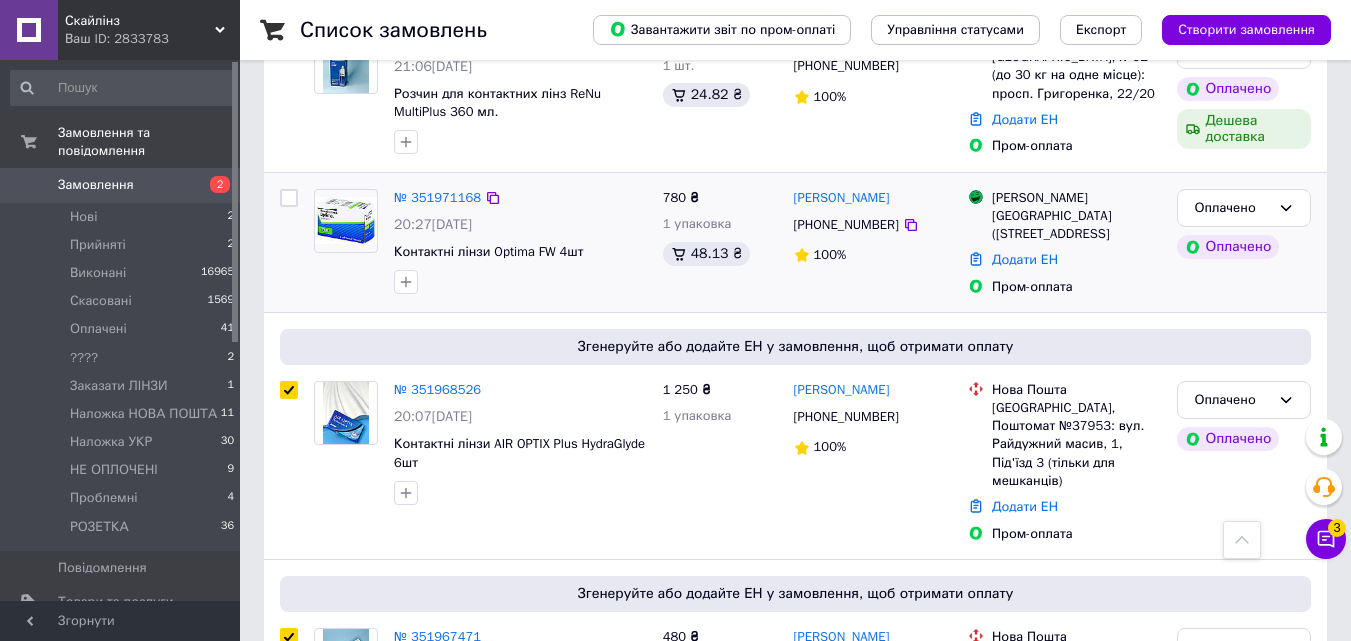 click at bounding box center [289, 198] 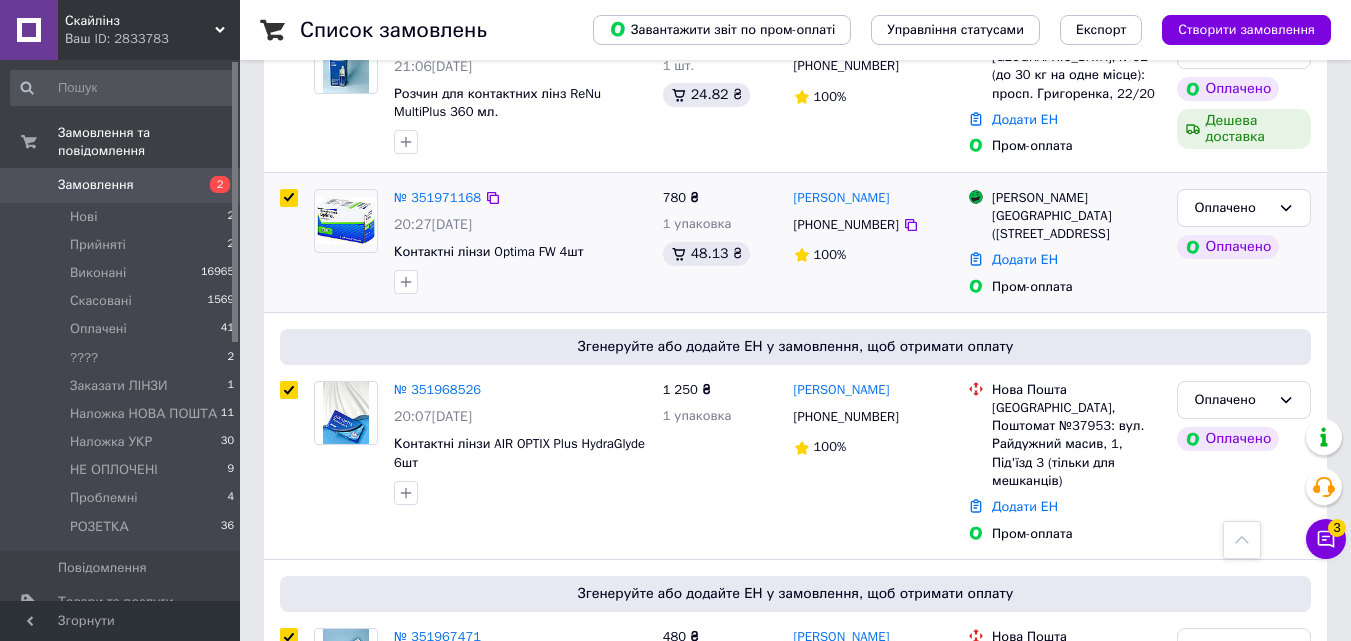 checkbox on "true" 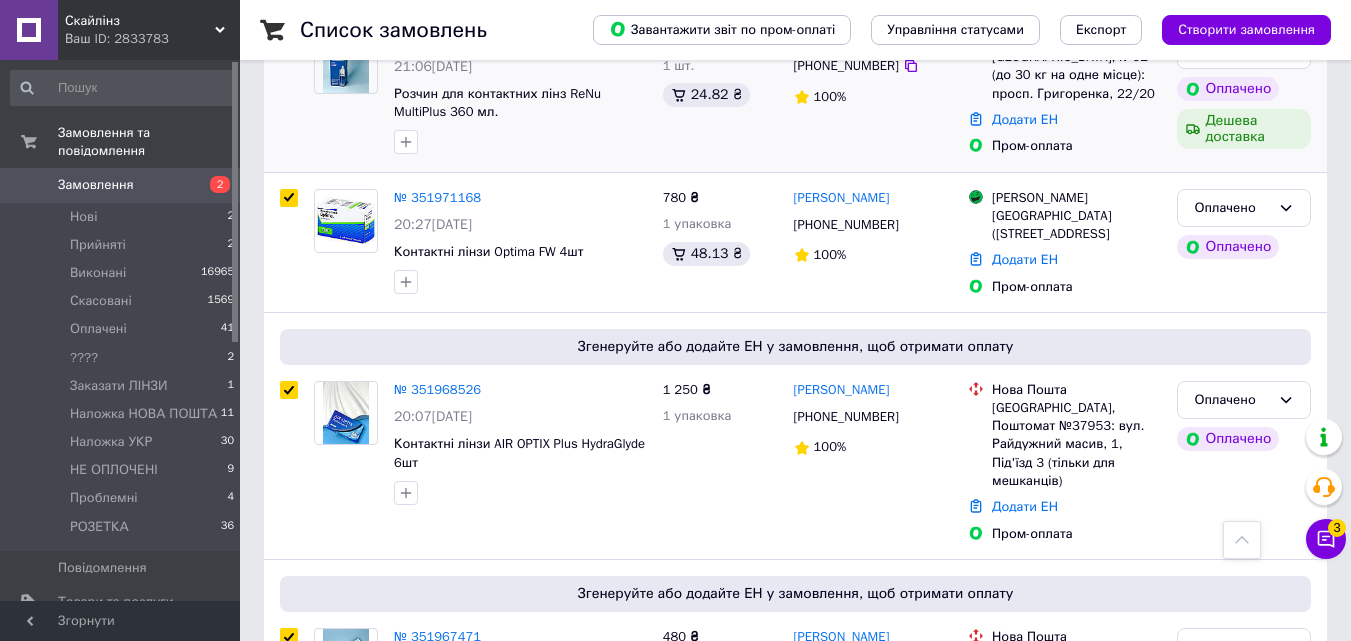 checkbox on "true" 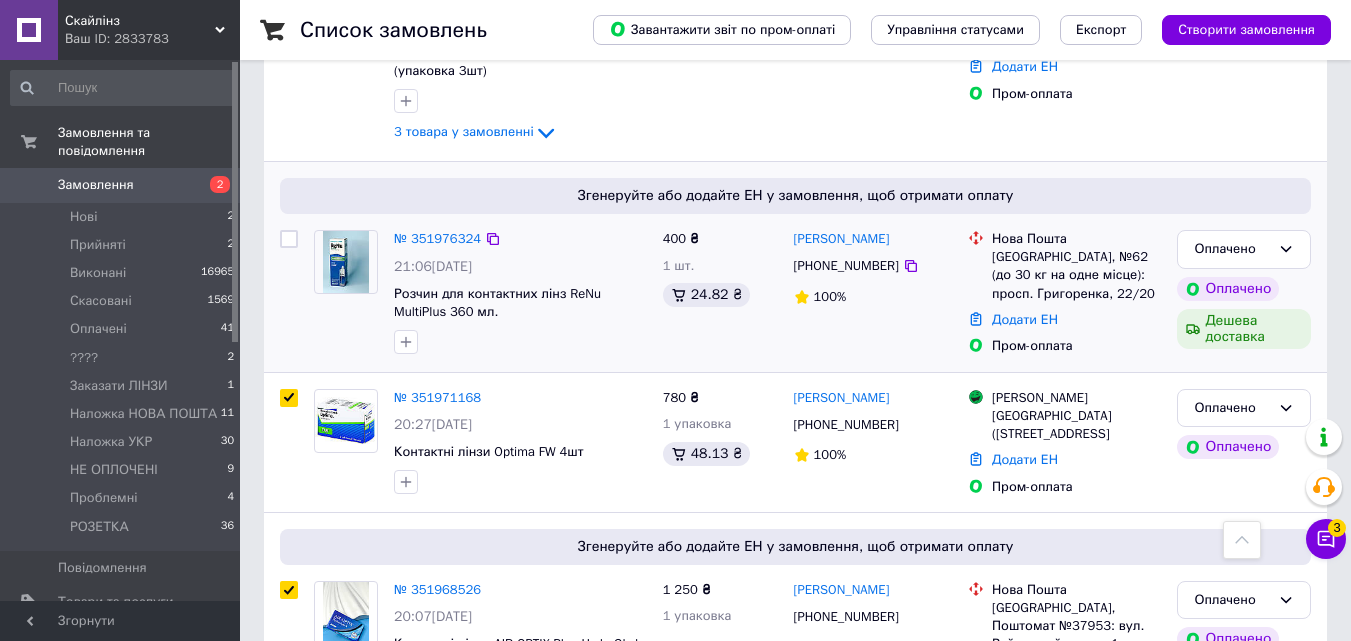 click at bounding box center (289, 239) 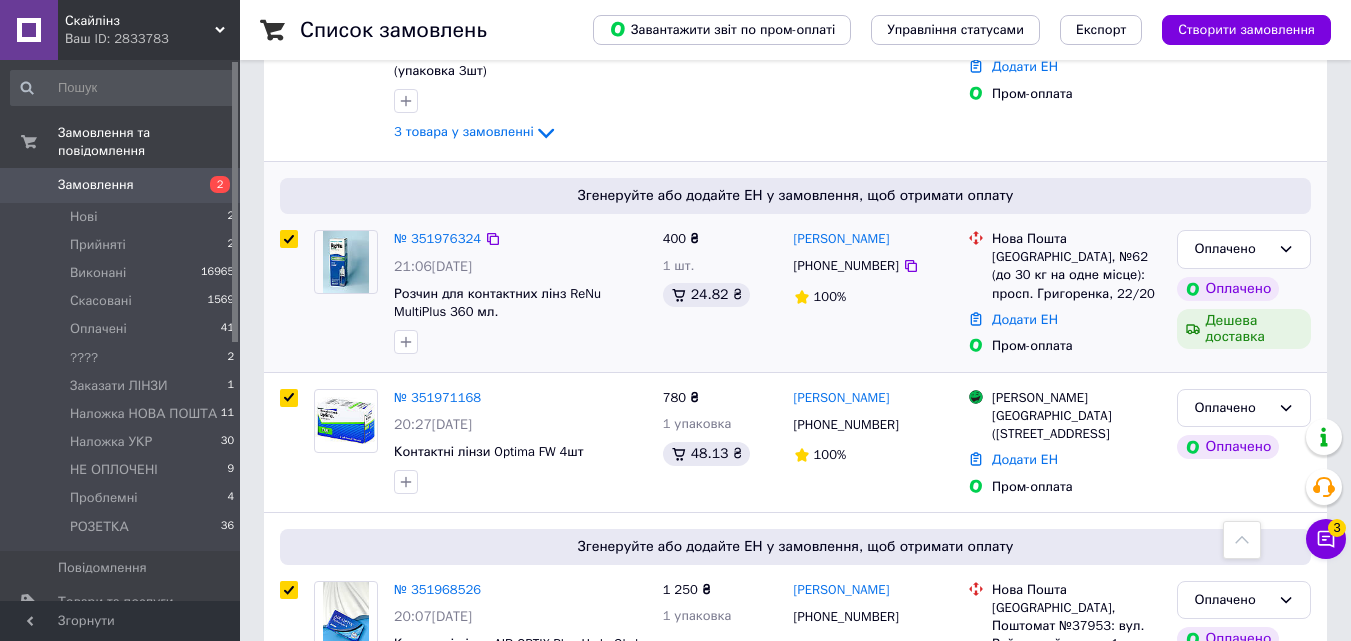 checkbox on "true" 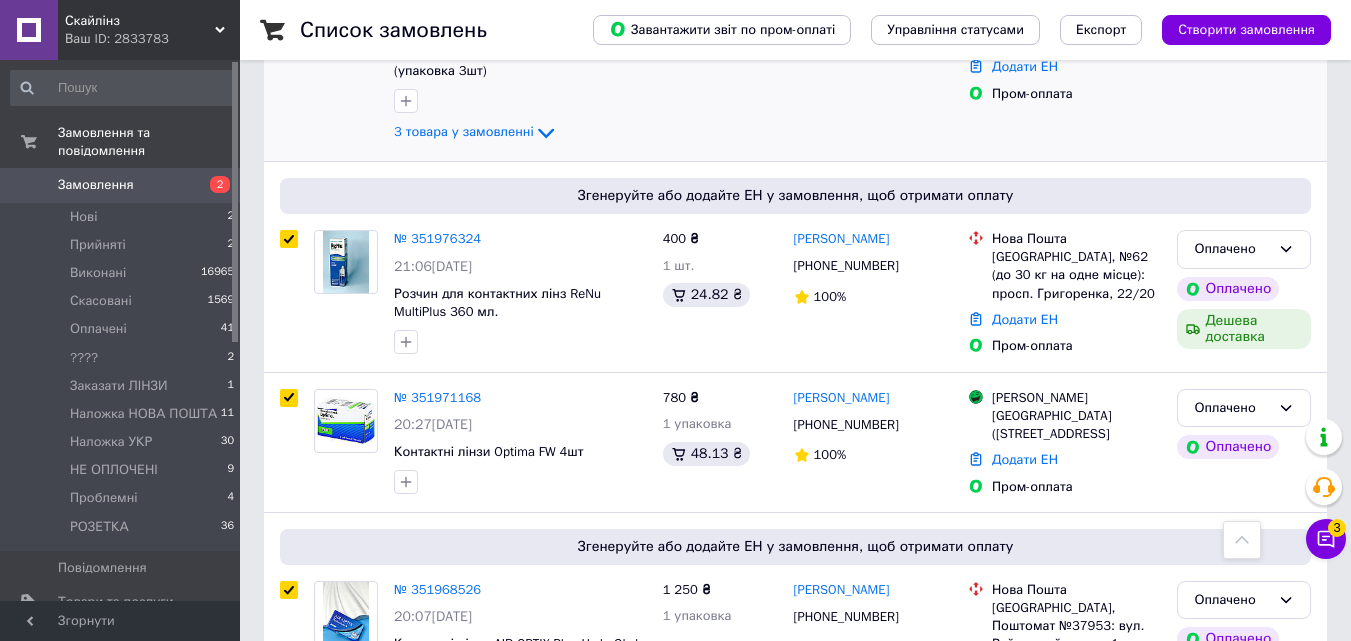 checkbox on "true" 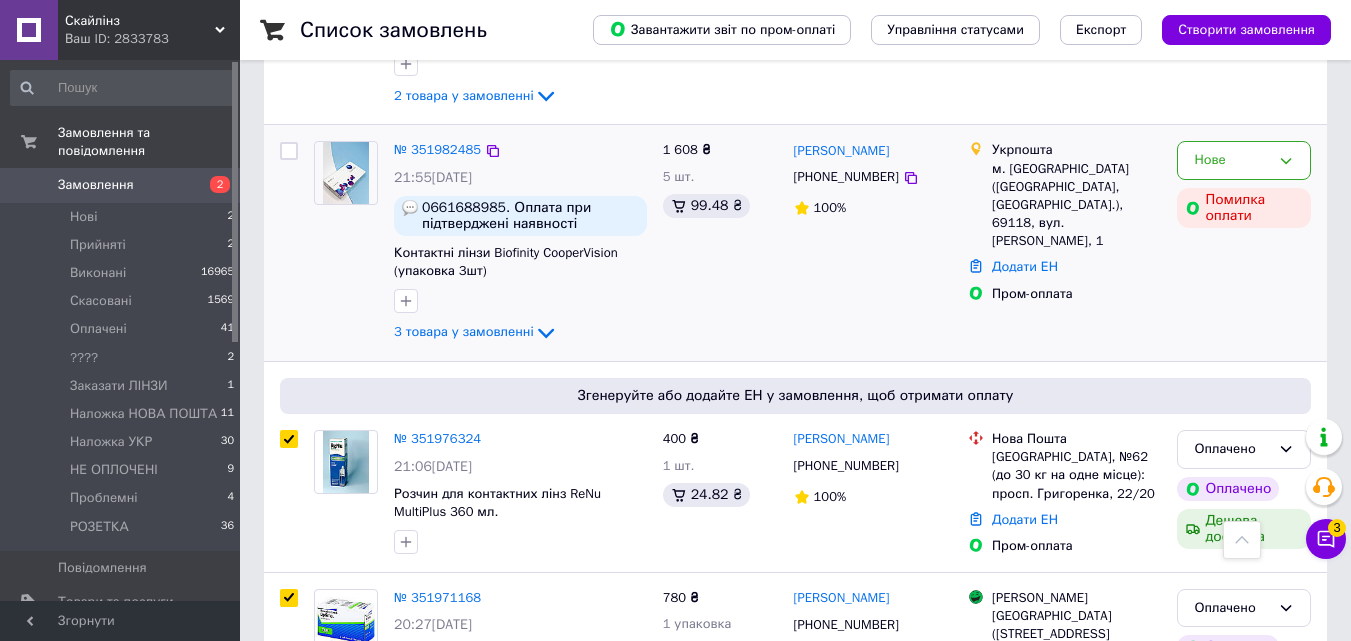 click at bounding box center [289, 151] 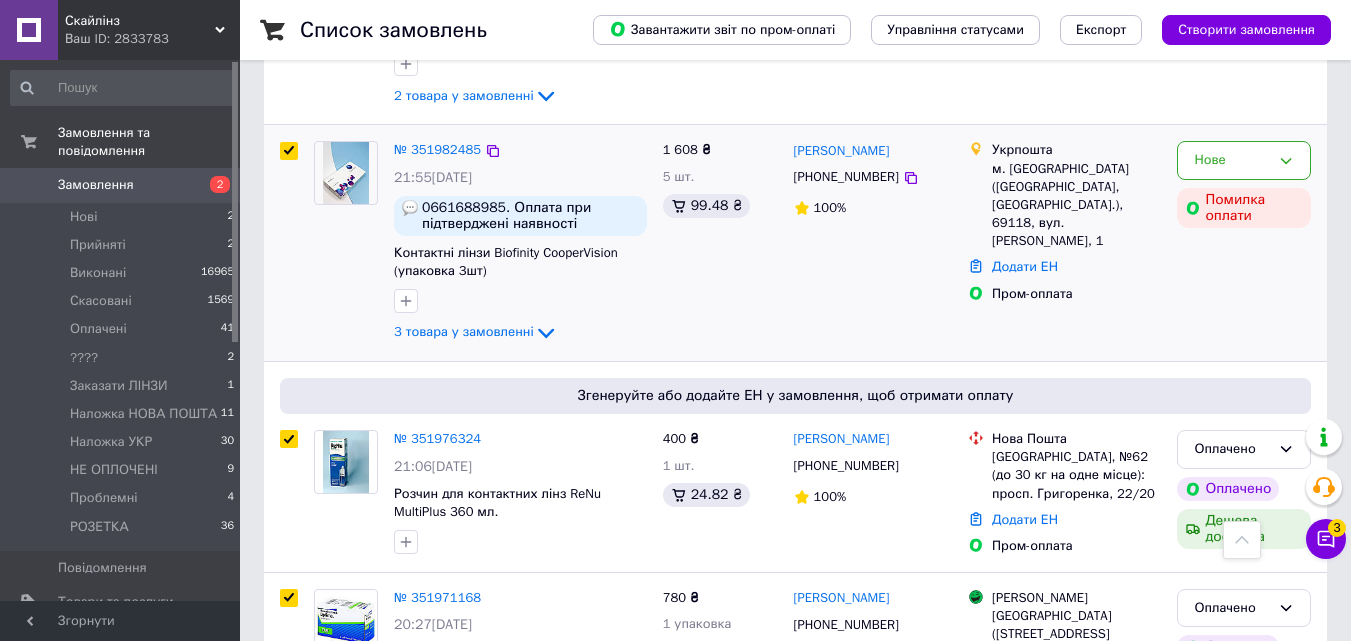 checkbox on "true" 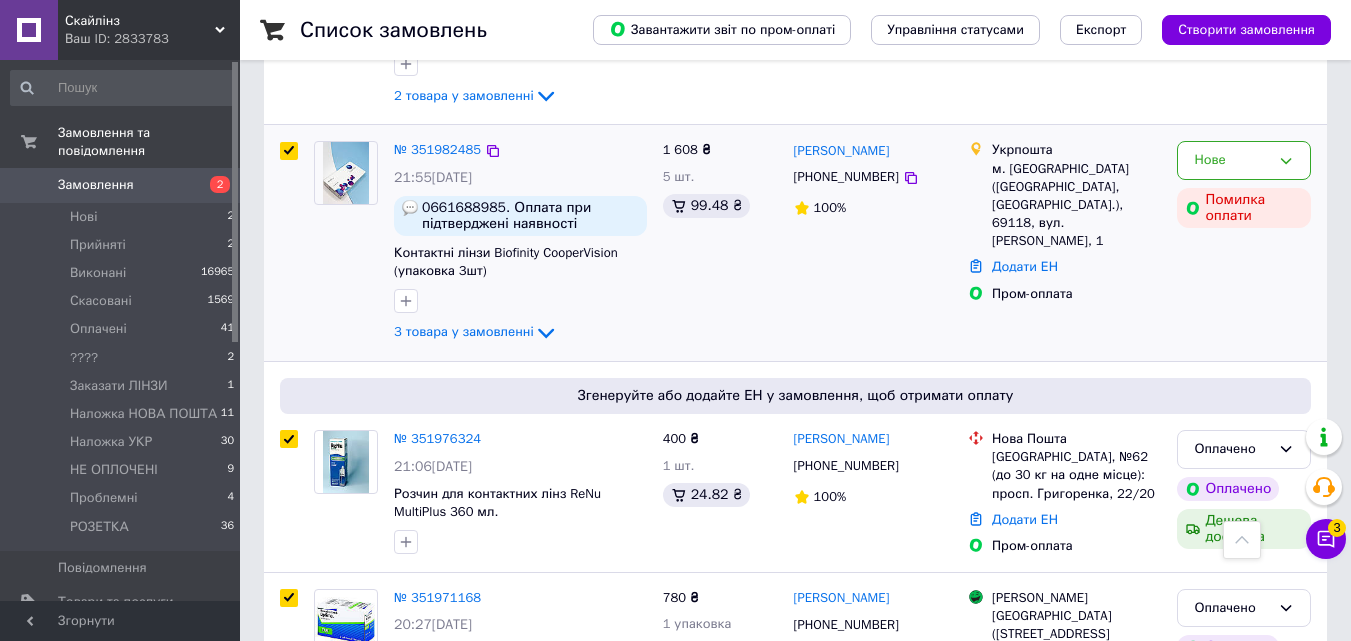 checkbox on "true" 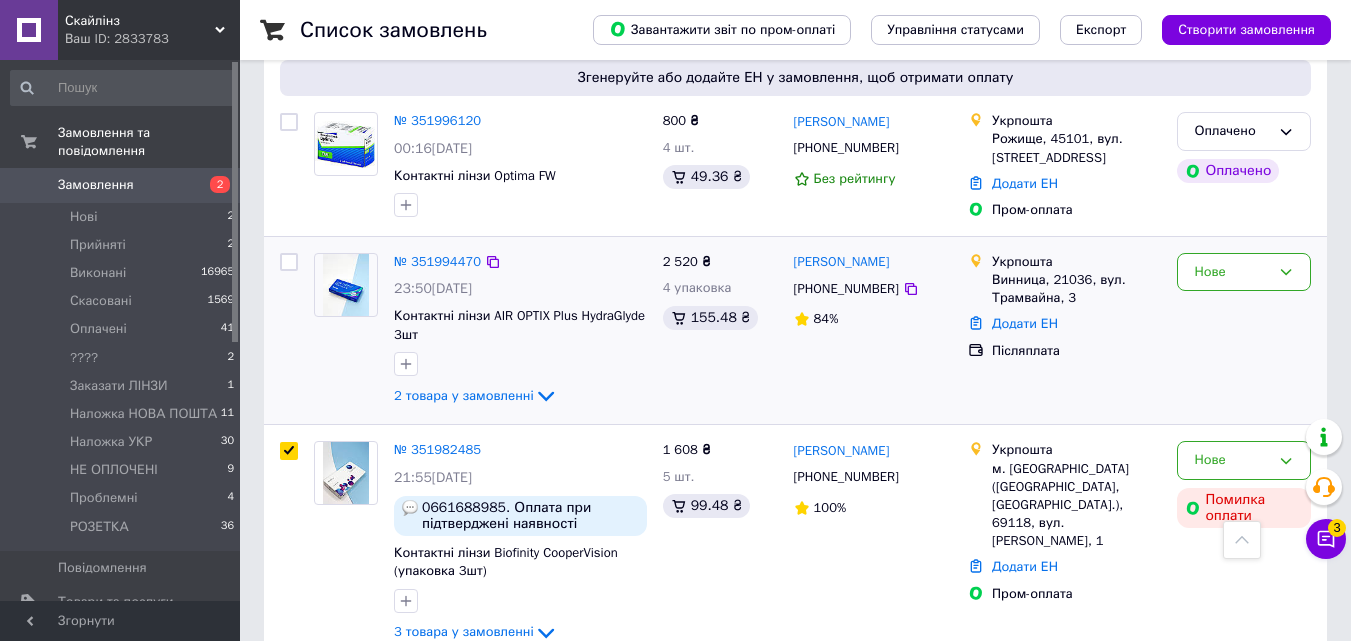 click at bounding box center (289, 262) 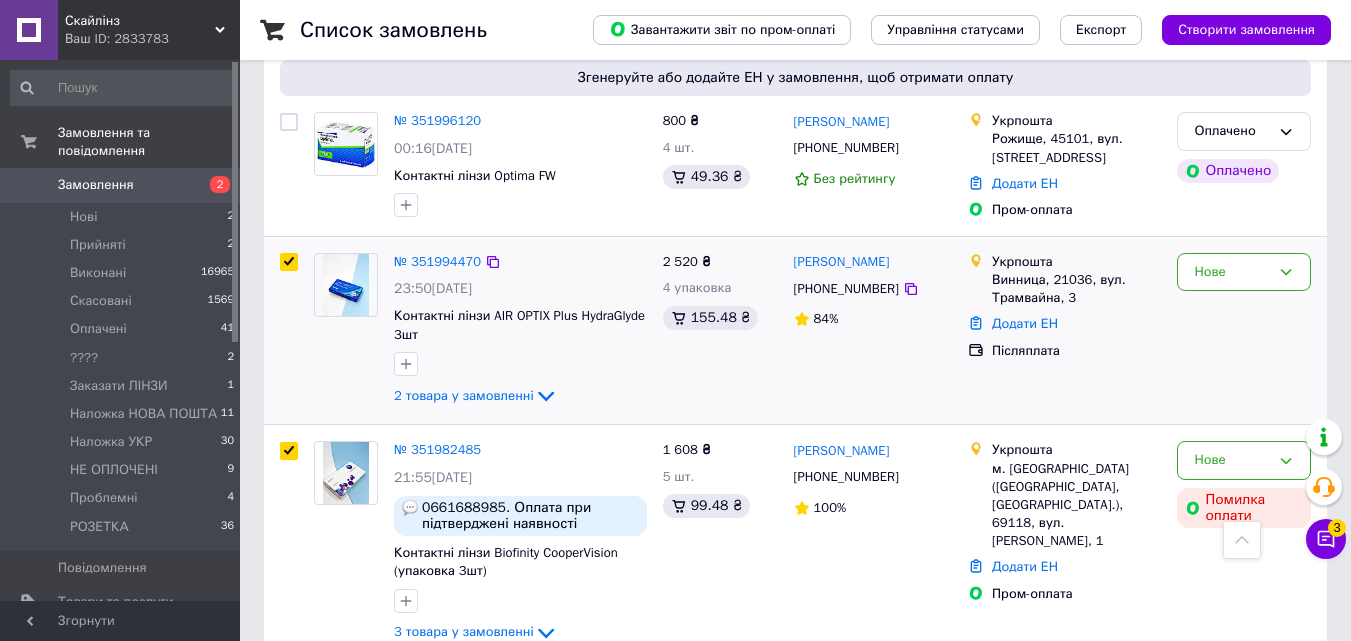 checkbox on "true" 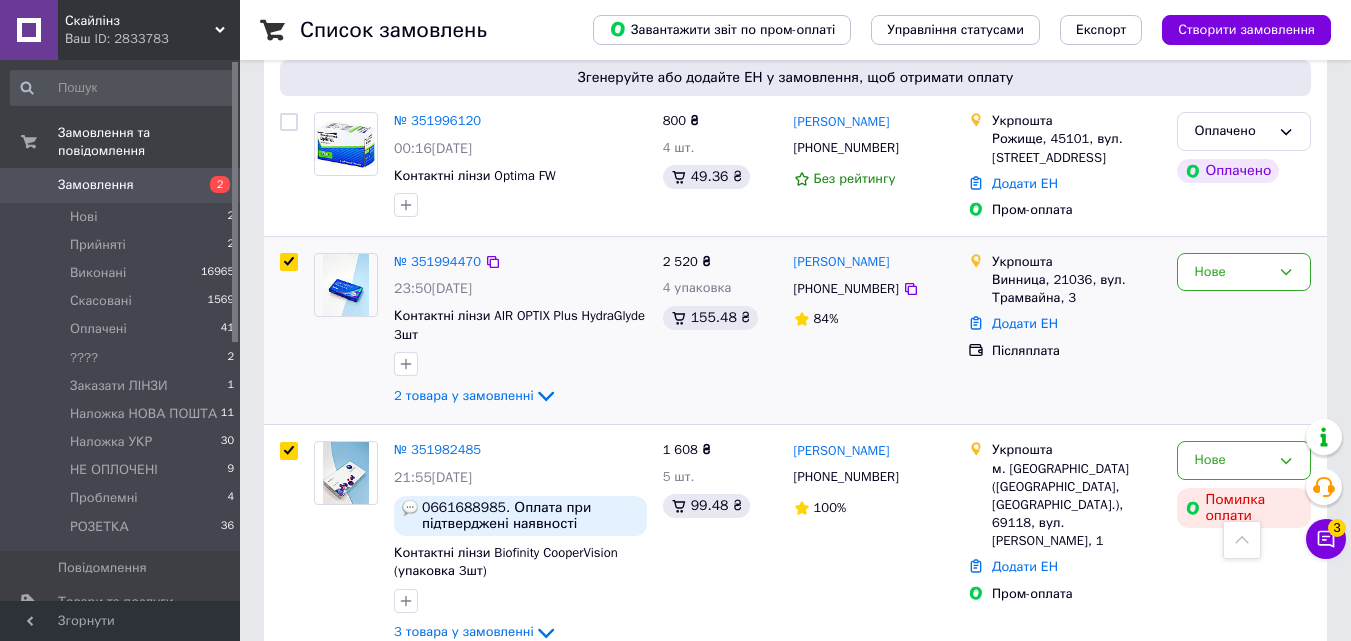 checkbox on "true" 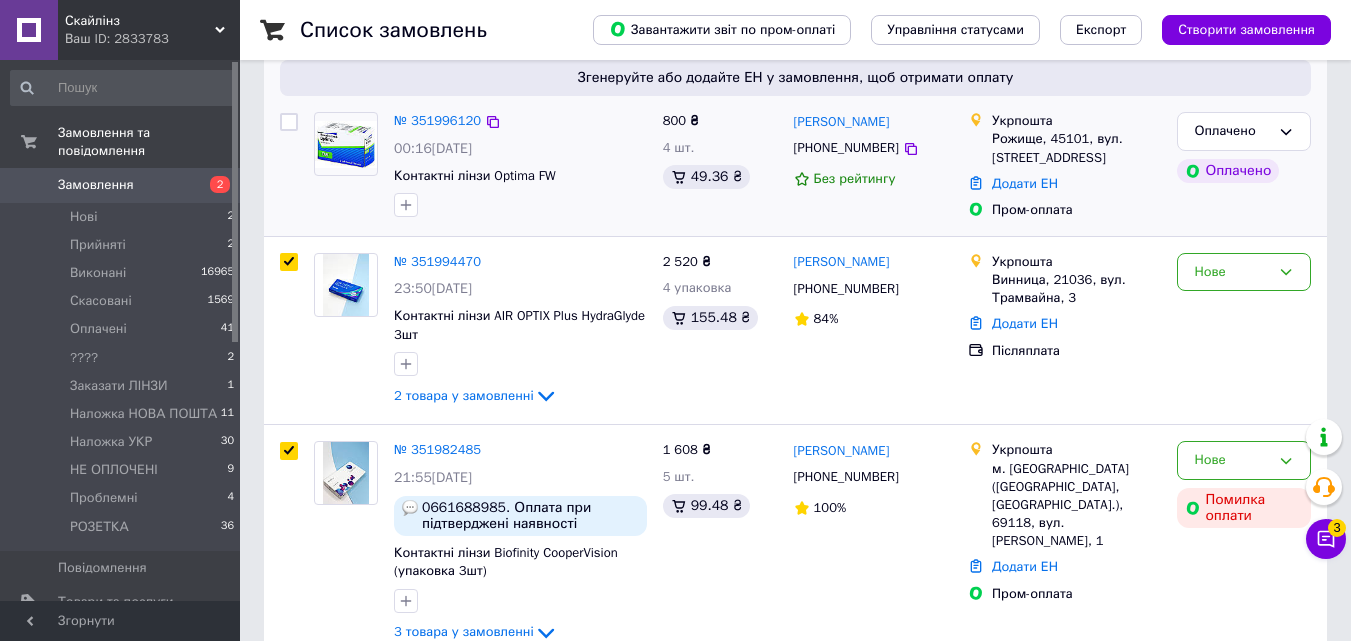 scroll, scrollTop: 300, scrollLeft: 0, axis: vertical 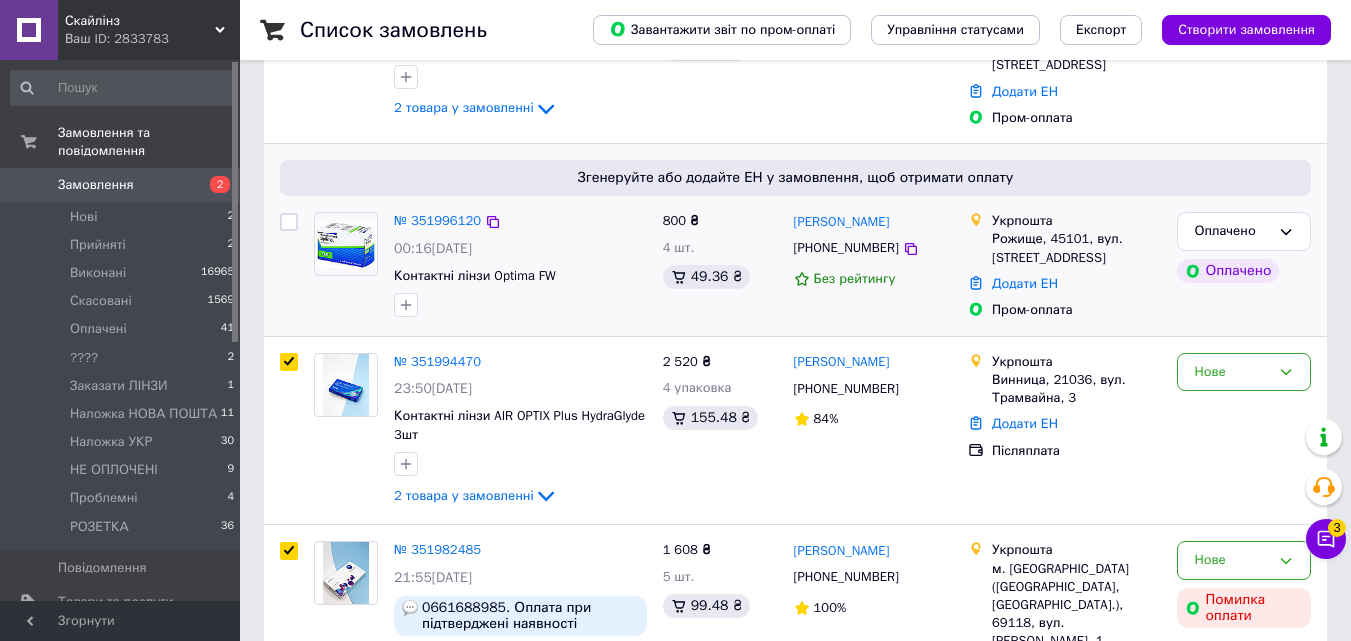 click at bounding box center [289, 222] 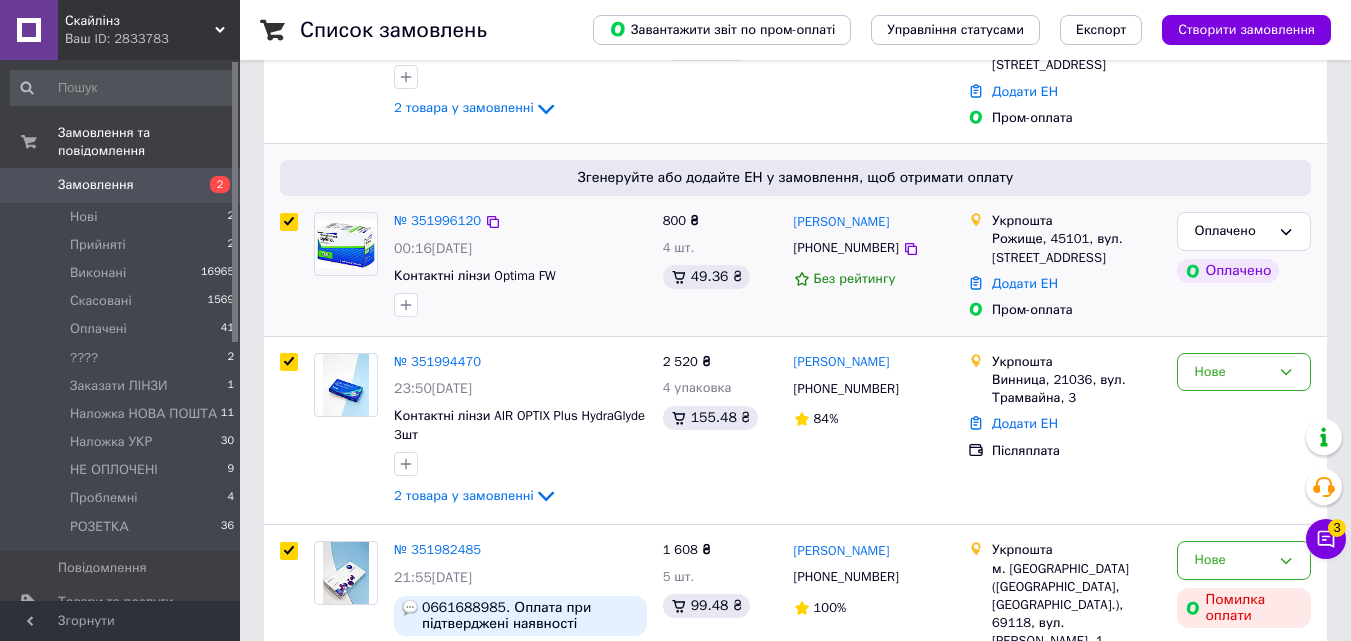 checkbox on "true" 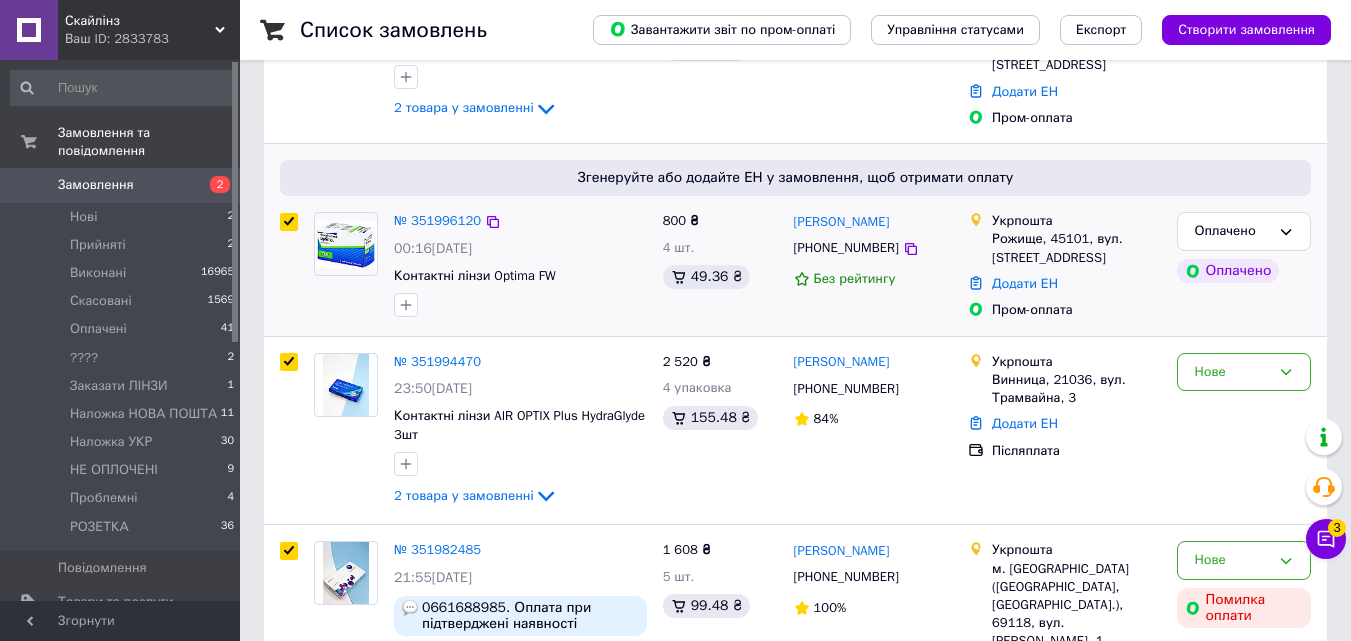 checkbox on "true" 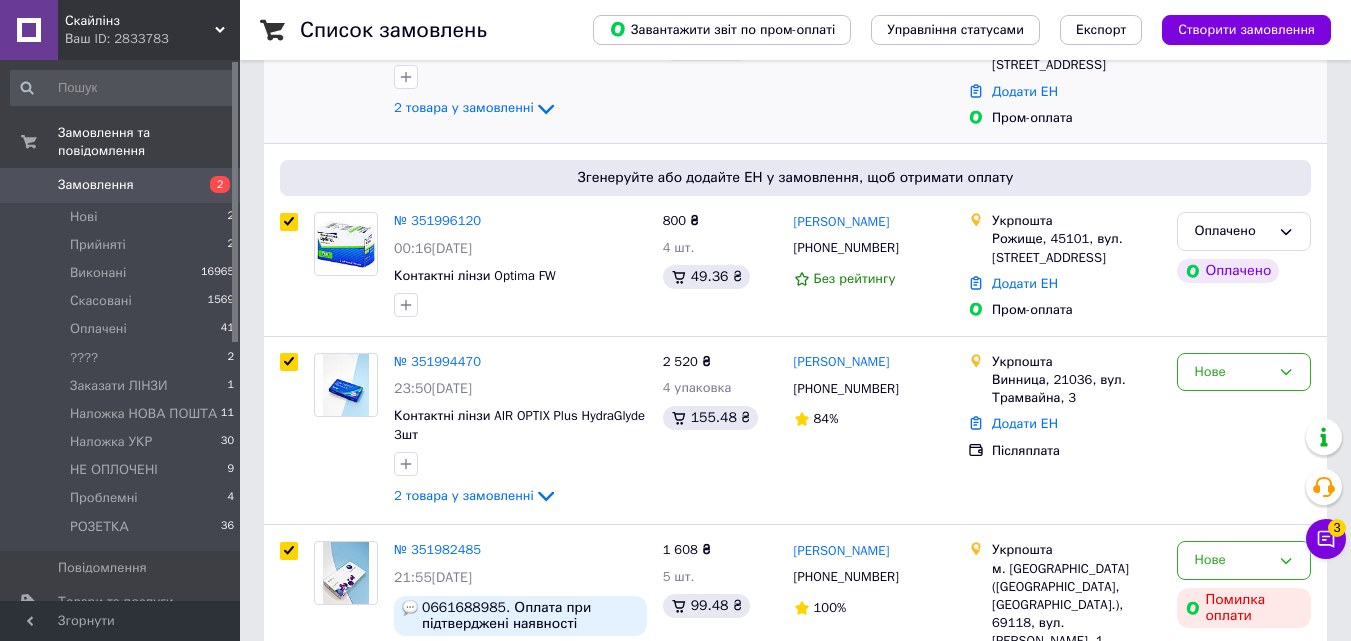 scroll, scrollTop: 100, scrollLeft: 0, axis: vertical 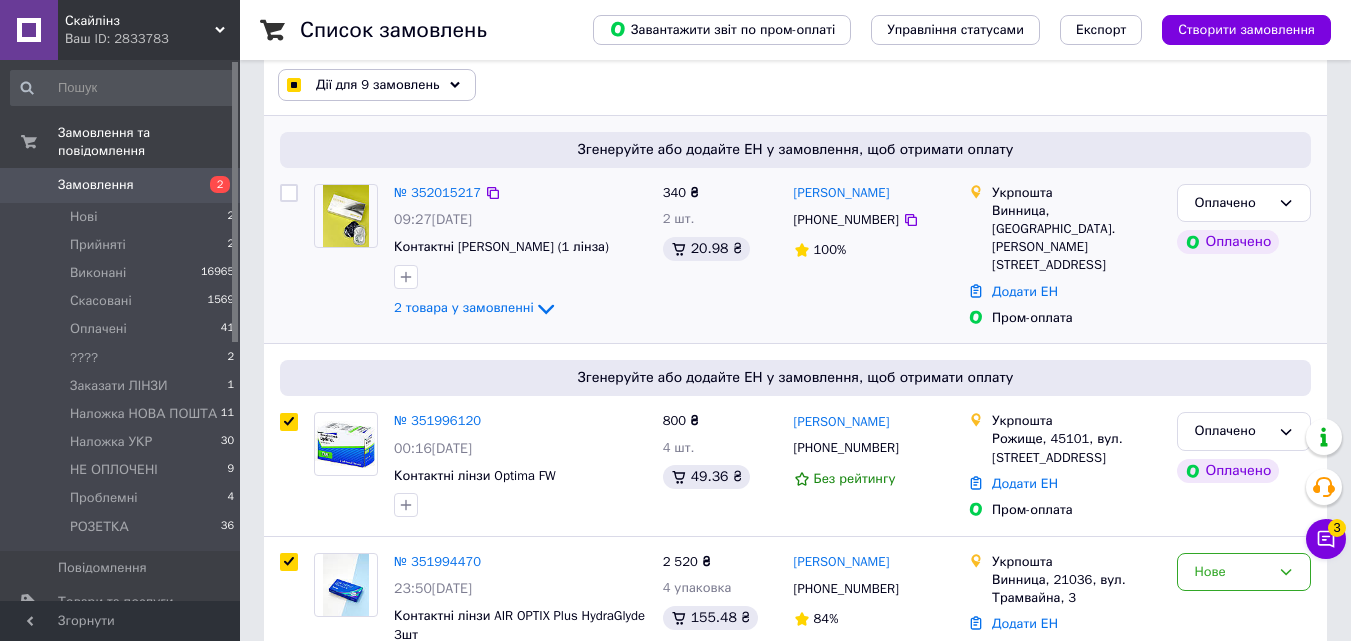 click at bounding box center [289, 193] 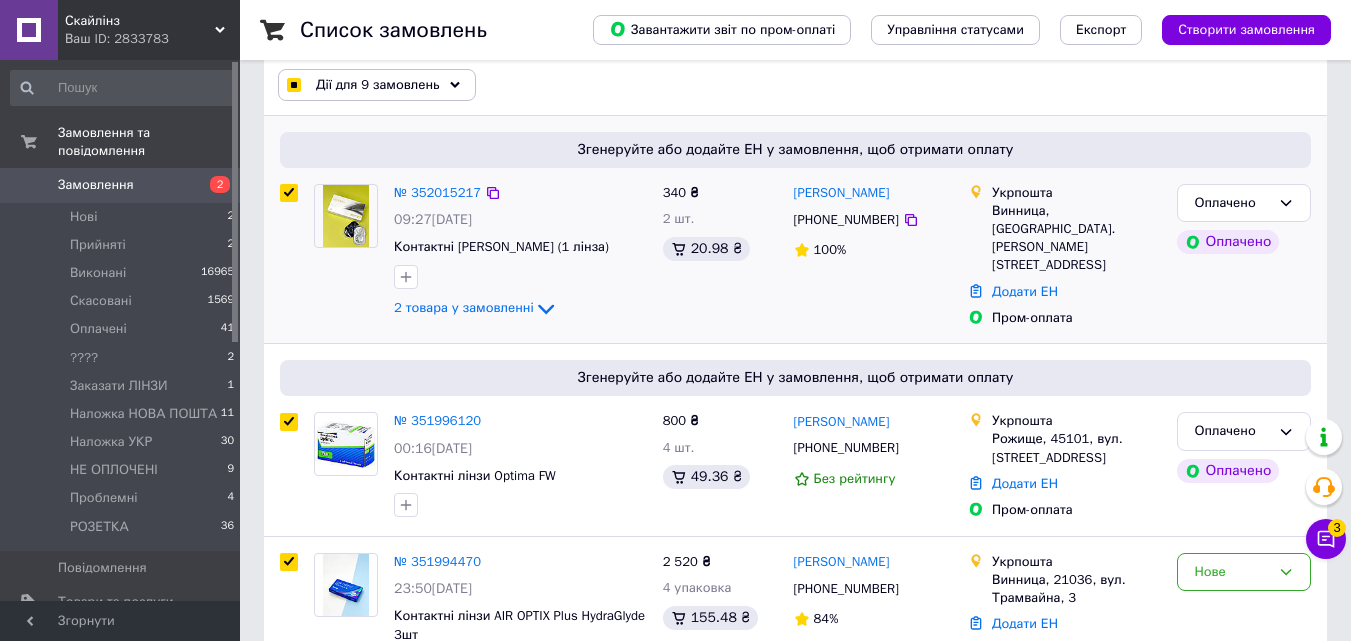 checkbox on "true" 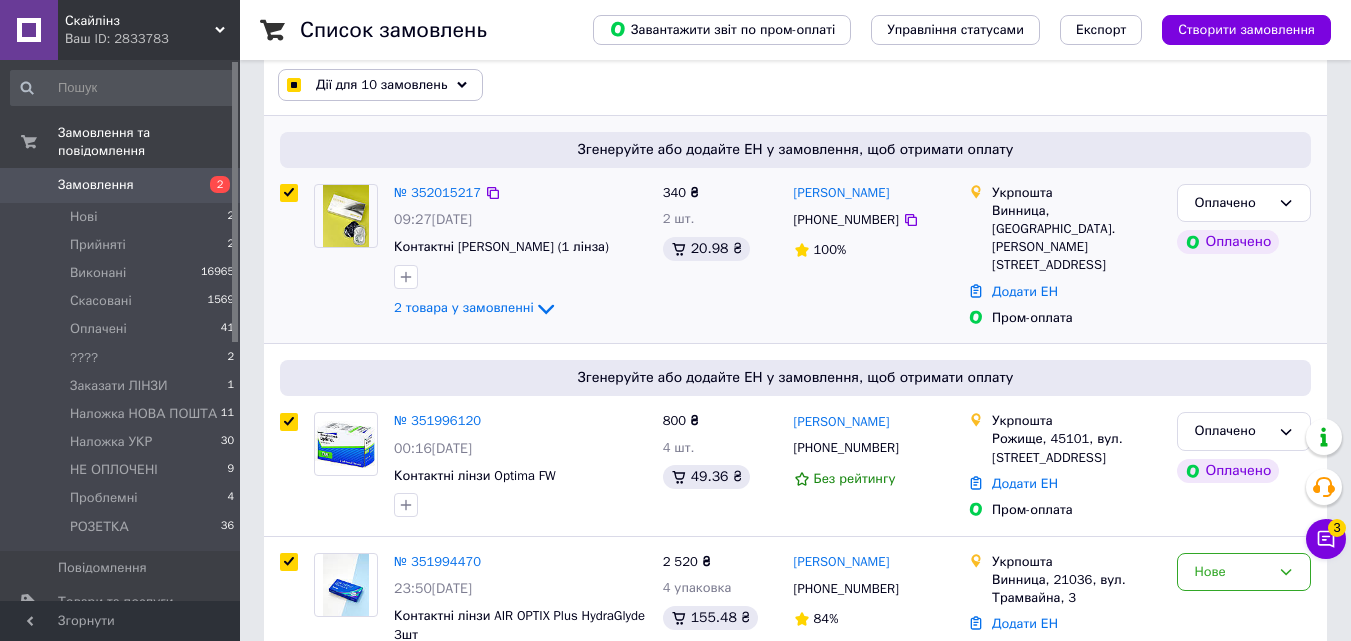 scroll, scrollTop: 0, scrollLeft: 0, axis: both 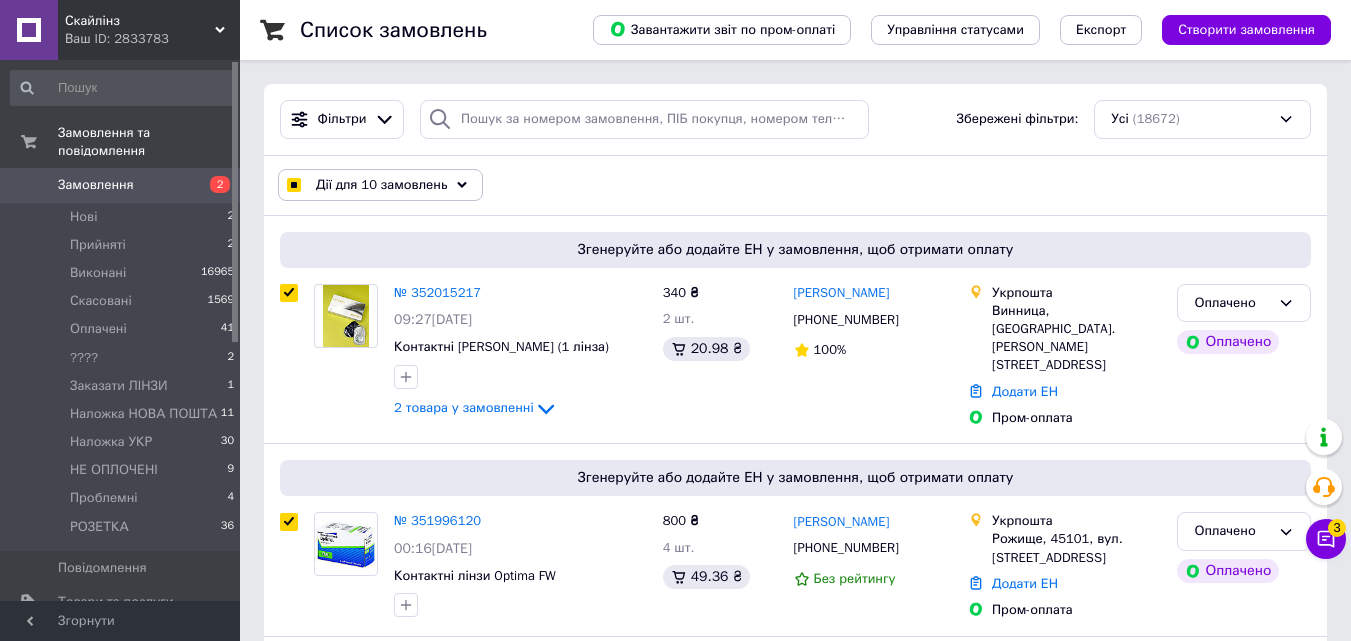 click on "Дії для 10 замовлень" at bounding box center [381, 185] 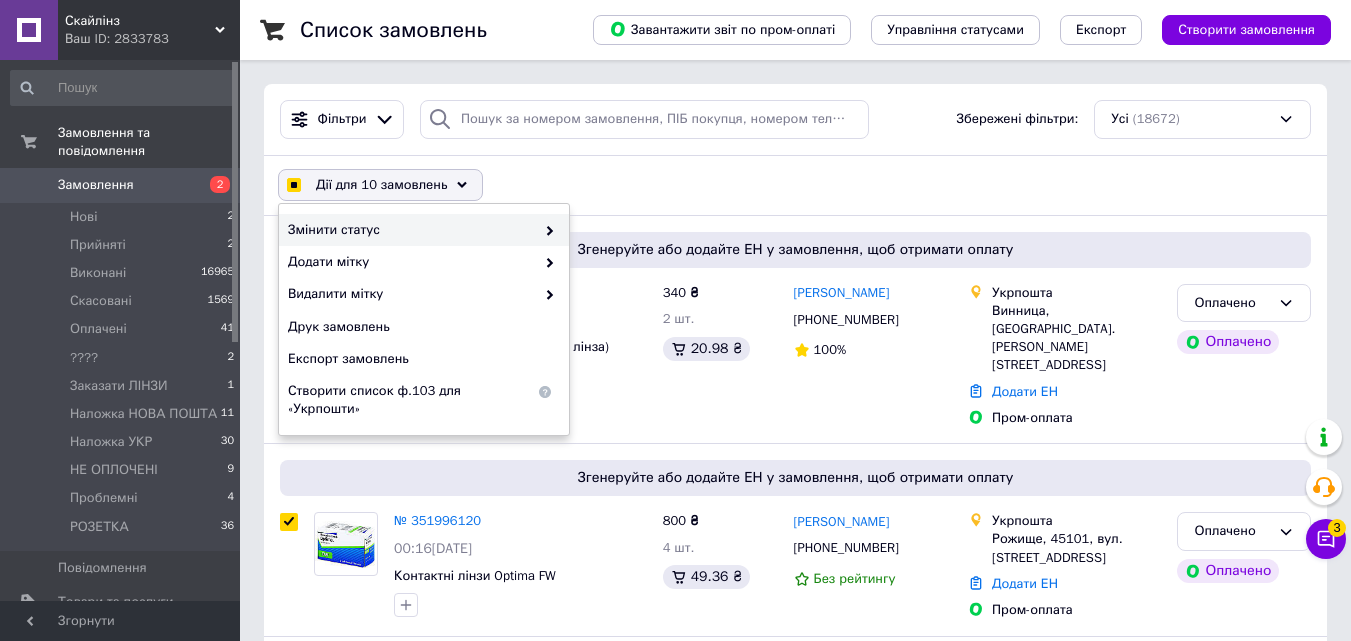 checkbox on "true" 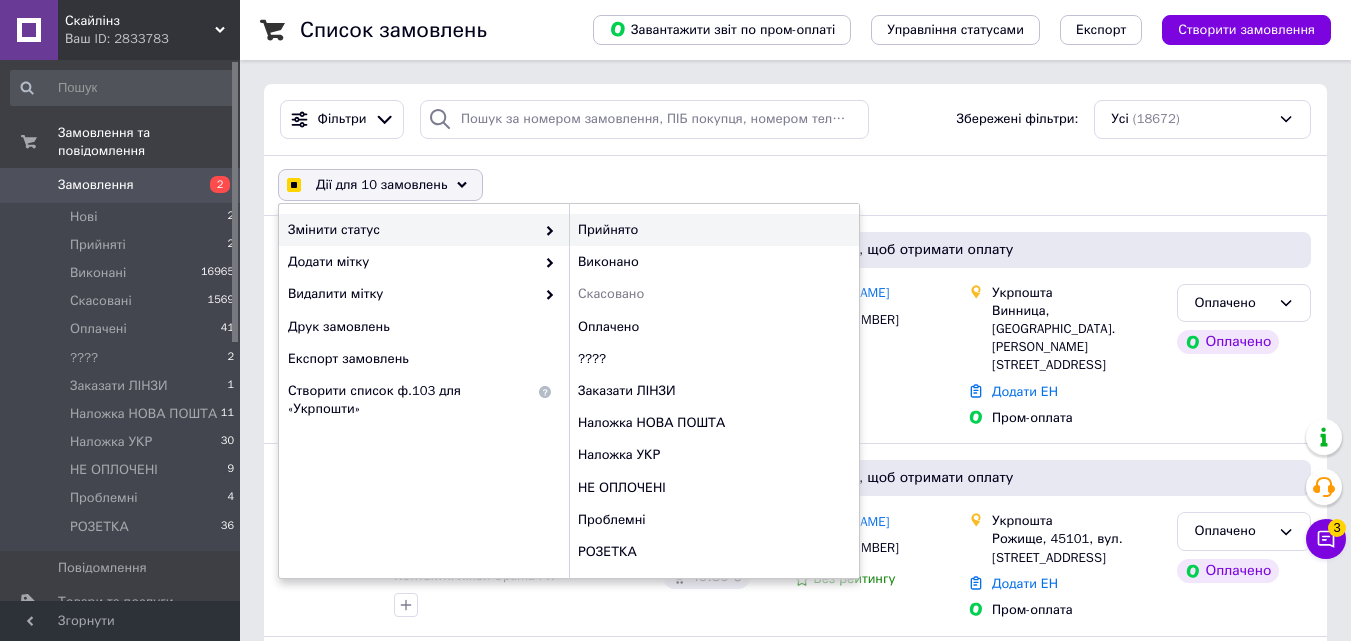 click on "Прийнято" at bounding box center [714, 230] 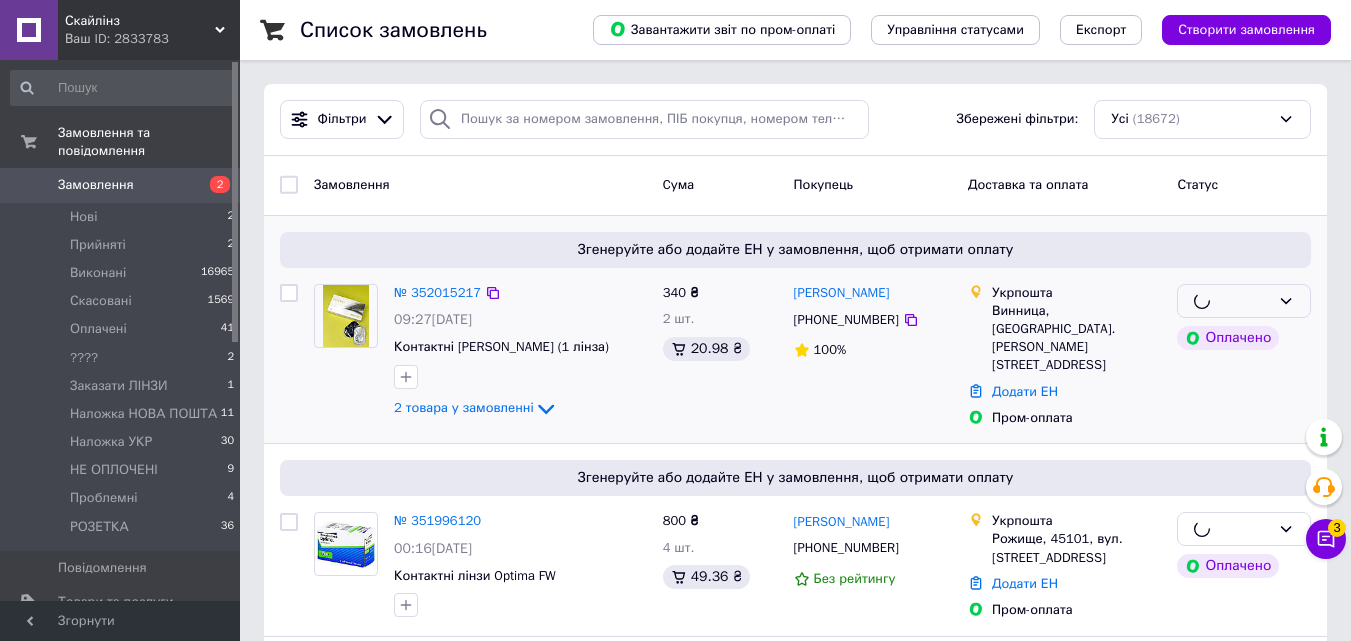 checkbox on "false" 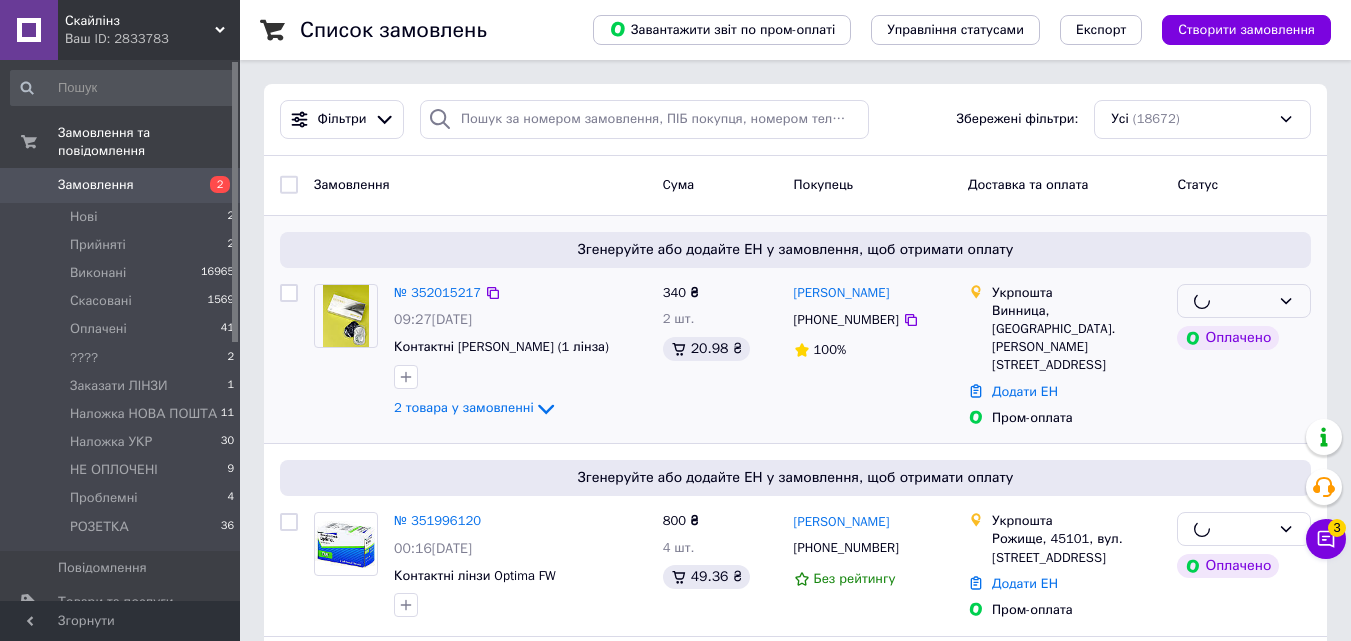 checkbox on "false" 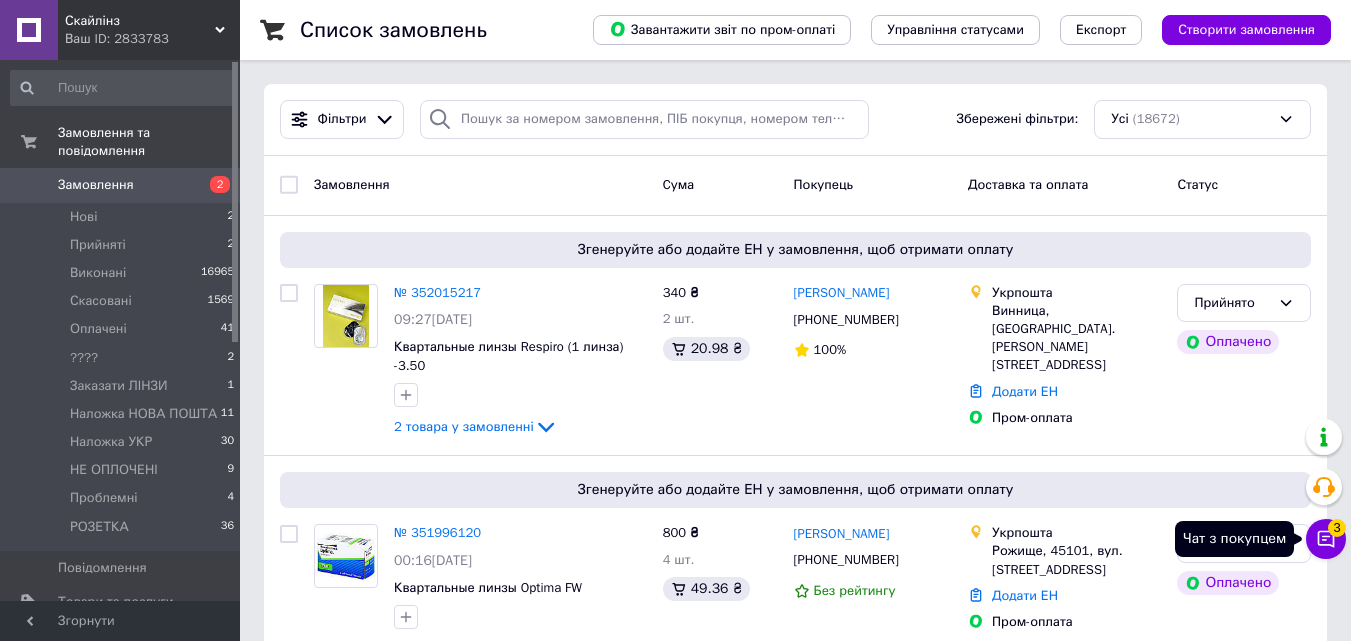 click on "Чат з покупцем 3" at bounding box center (1326, 539) 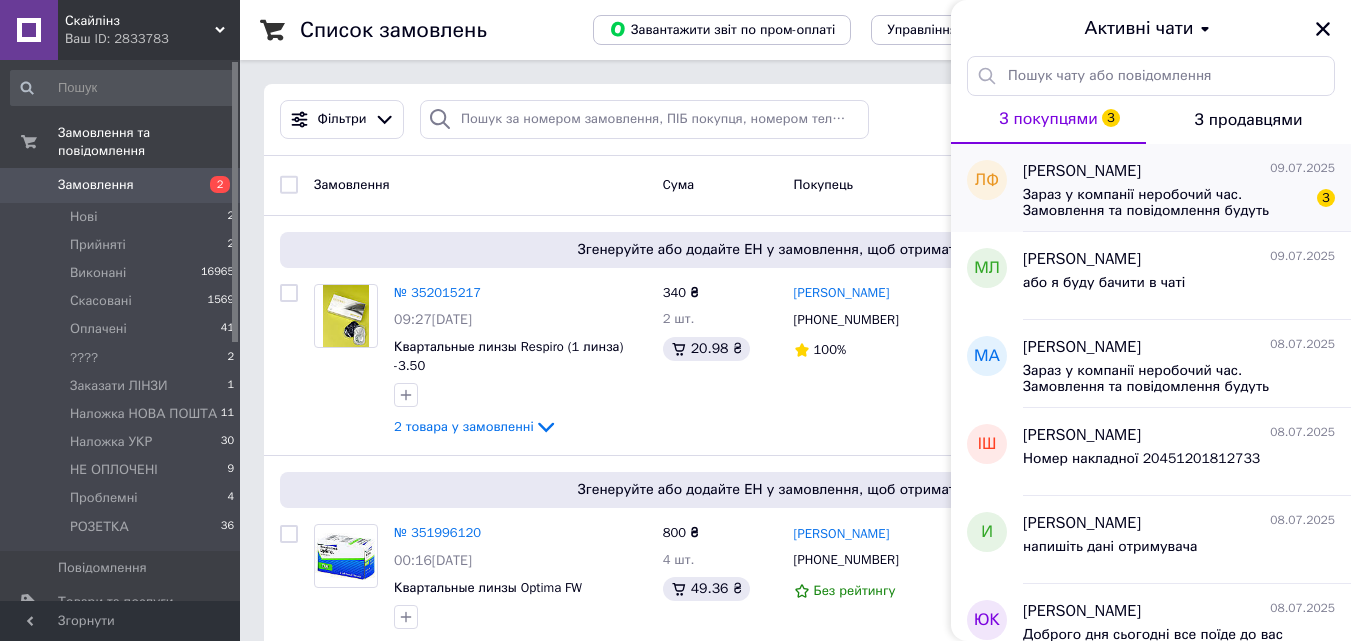 click on "Зараз у компанії неробочий час. Замовлення та повідомлення будуть оброблені з 10:00 найближчого робочого дня (завтра, 10.07)" at bounding box center [1165, 203] 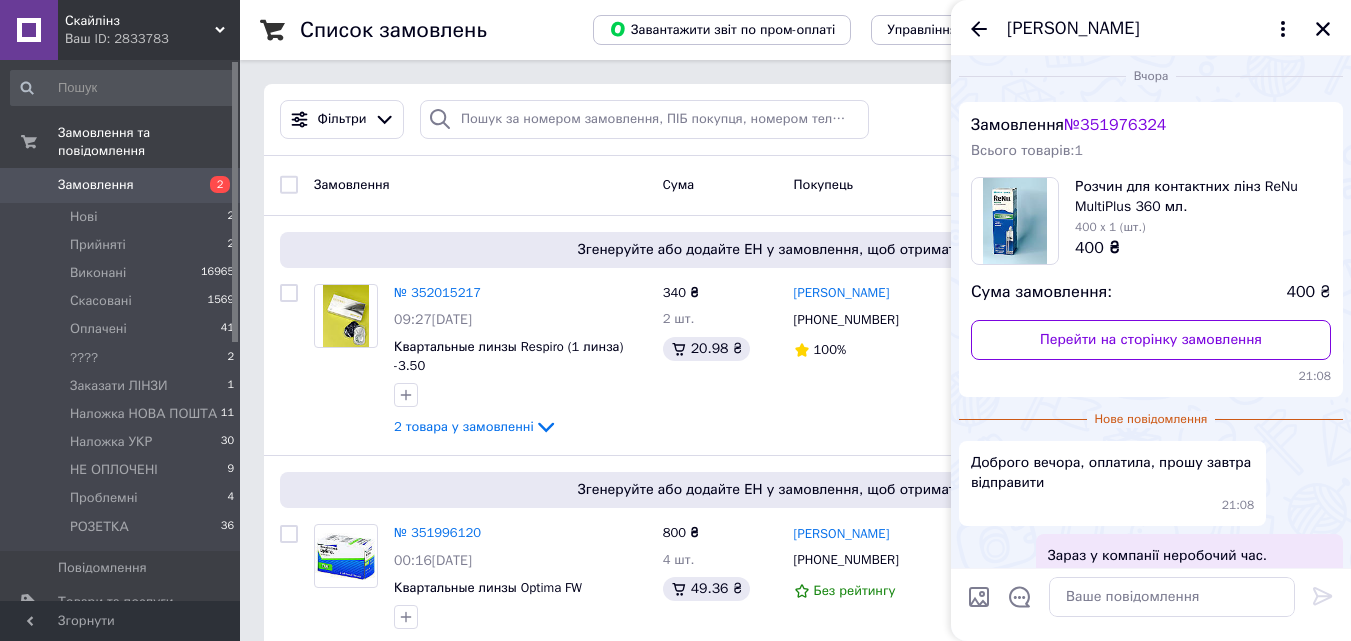 scroll, scrollTop: 0, scrollLeft: 0, axis: both 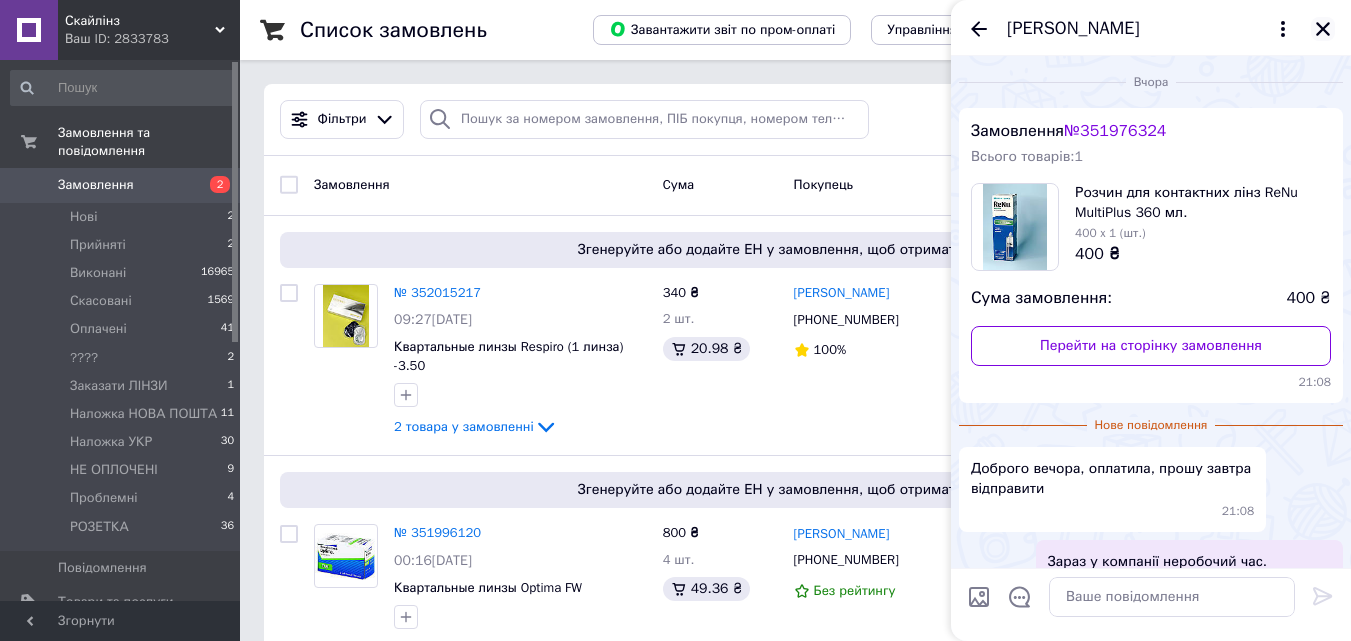 click 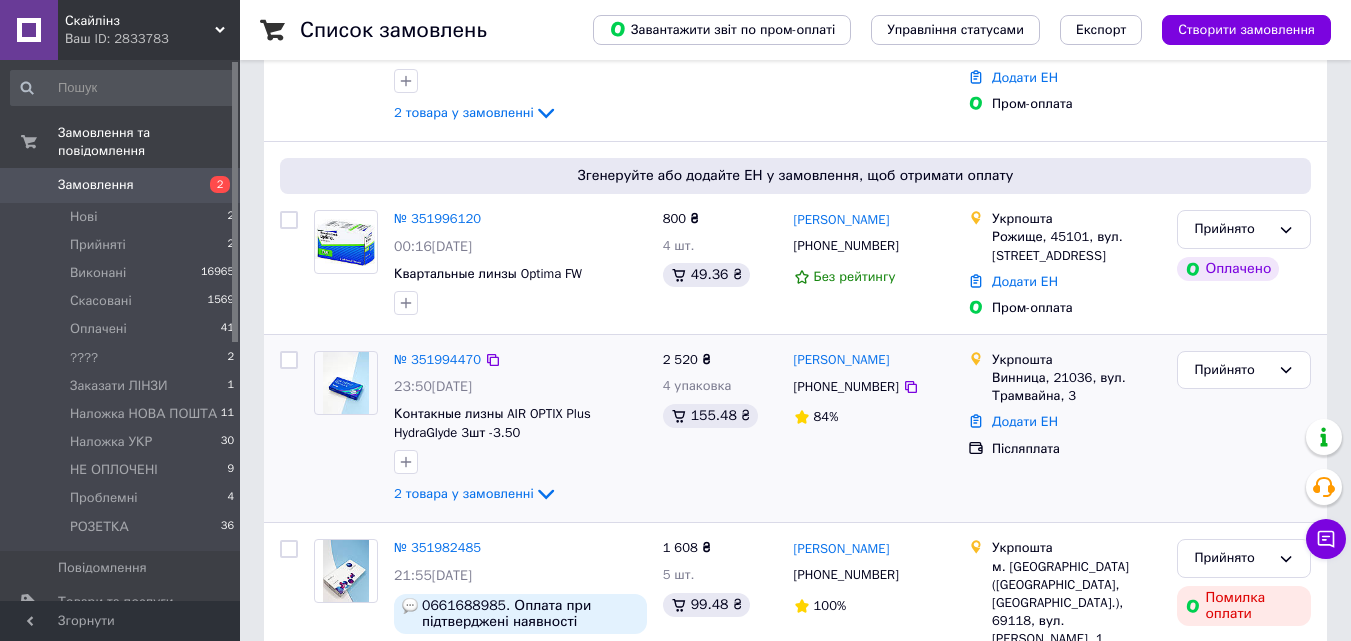 scroll, scrollTop: 600, scrollLeft: 0, axis: vertical 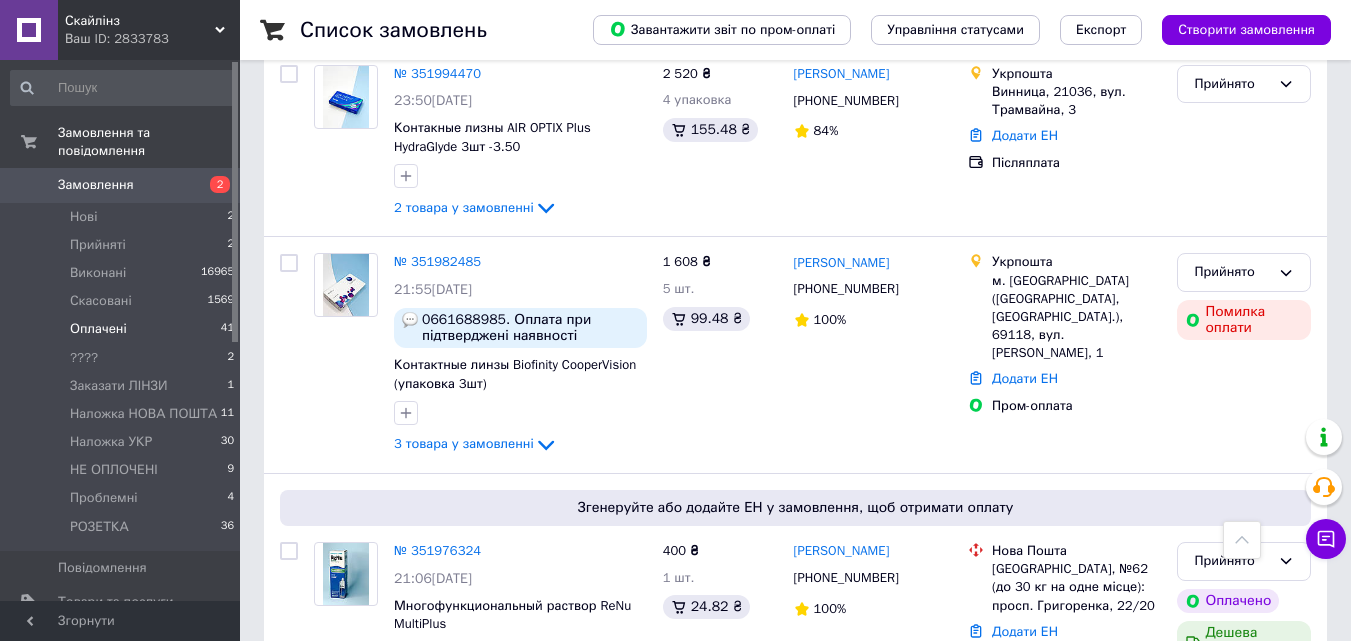 click on "Оплачені" at bounding box center [98, 329] 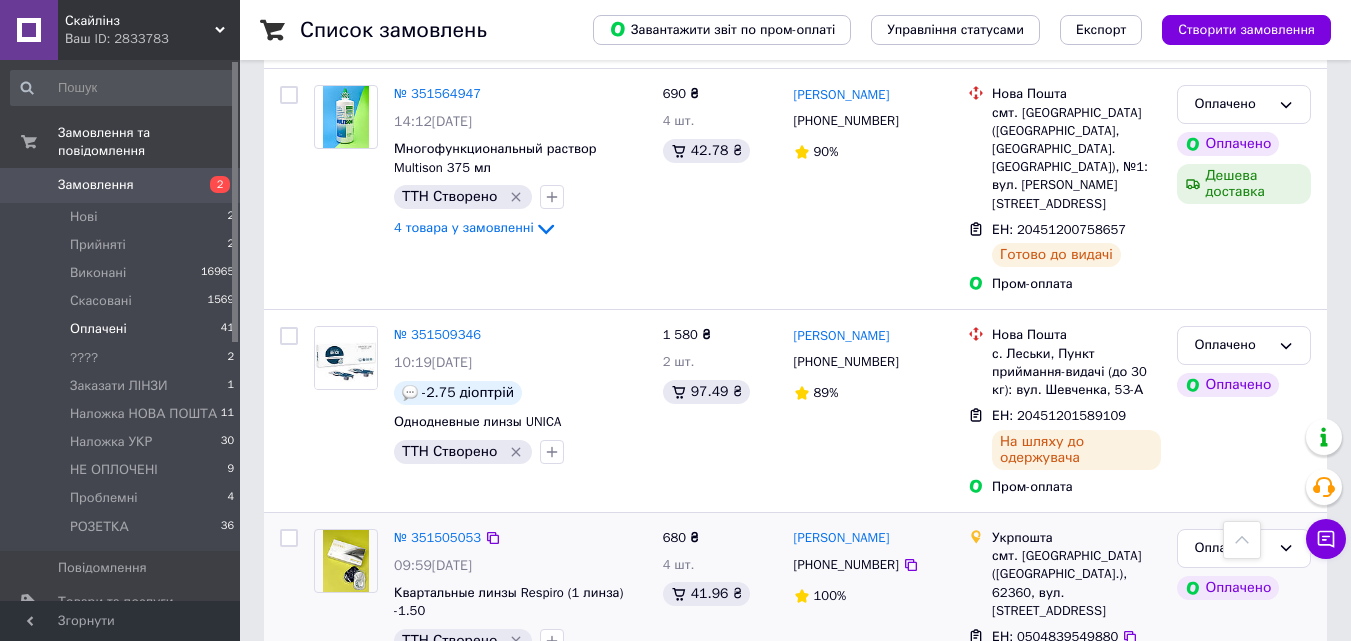 scroll, scrollTop: 6447, scrollLeft: 0, axis: vertical 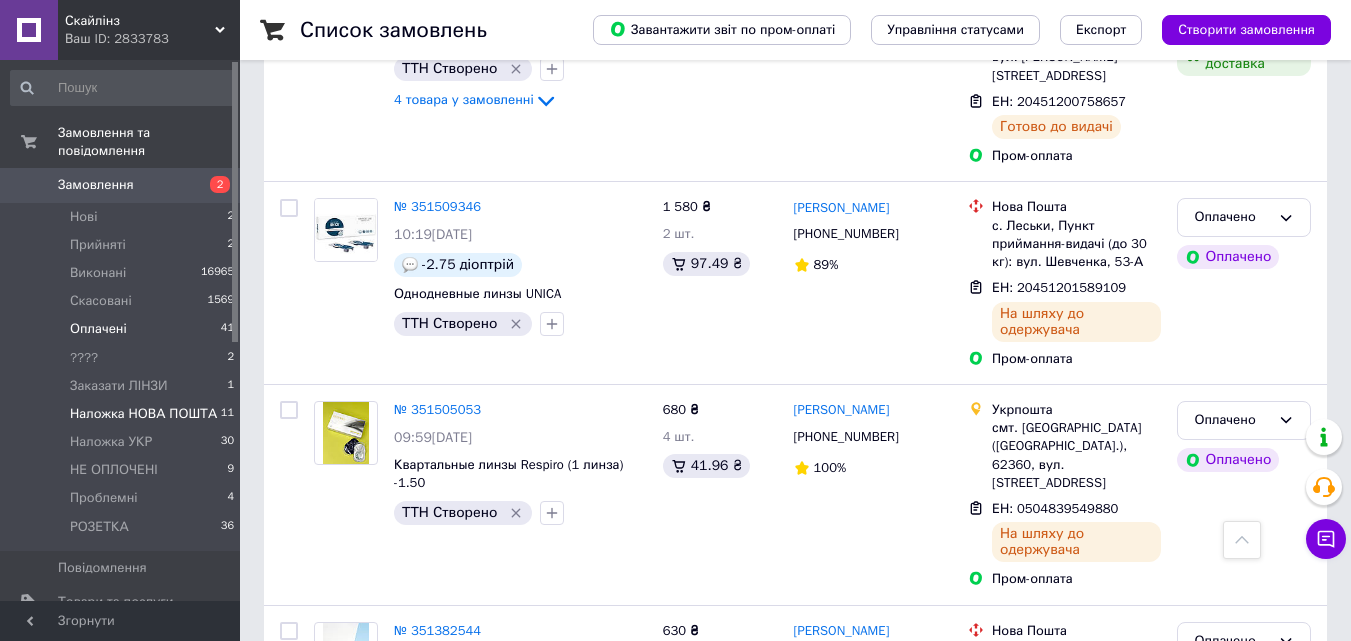 click on "Наложка НОВА ПОШТА 11" at bounding box center [123, 414] 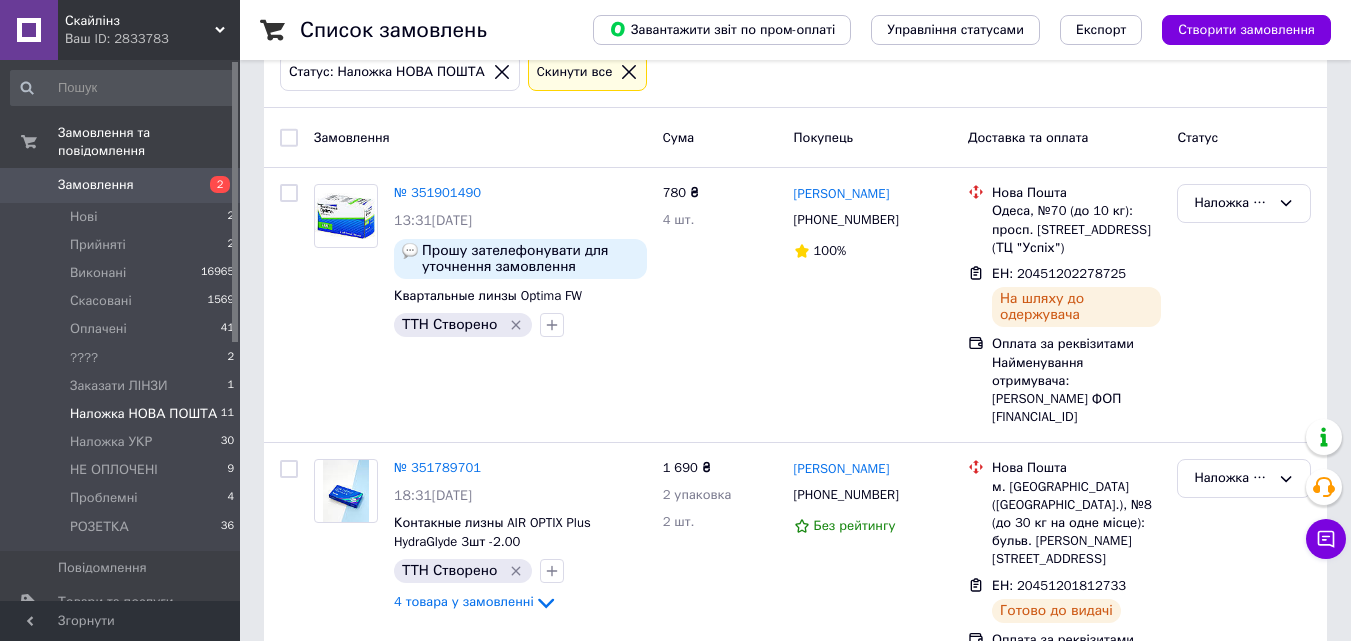 scroll, scrollTop: 86, scrollLeft: 0, axis: vertical 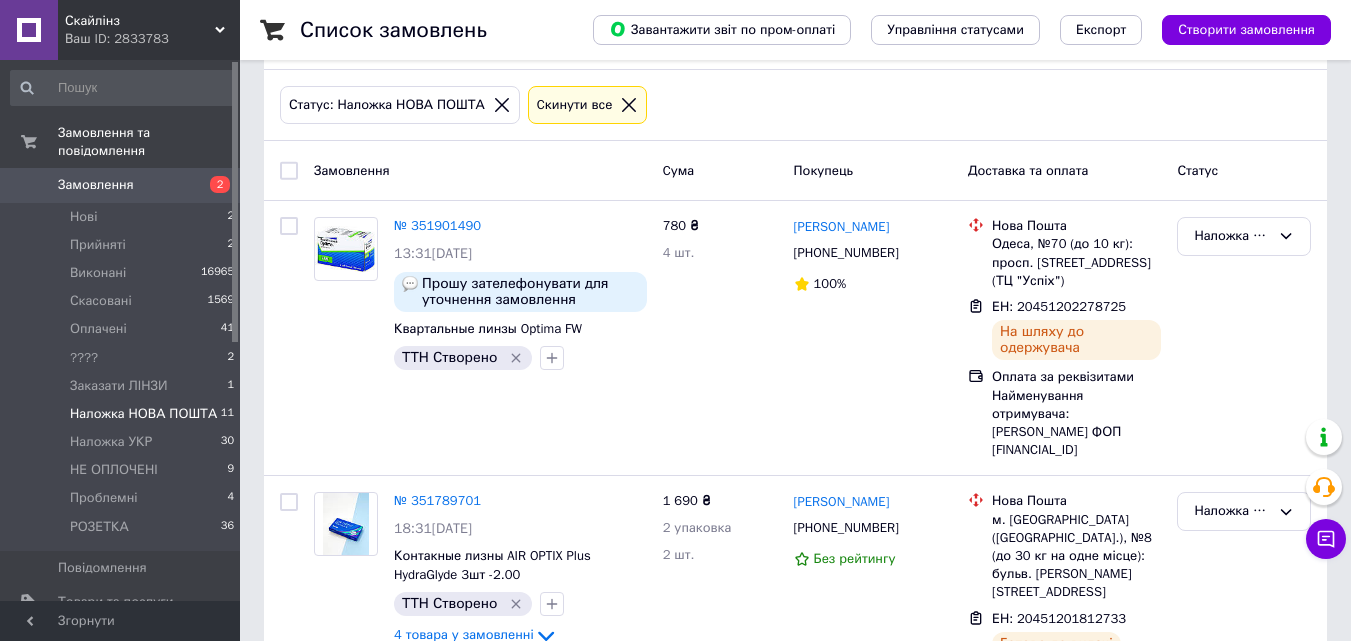 click on "Замовлення" at bounding box center [96, 185] 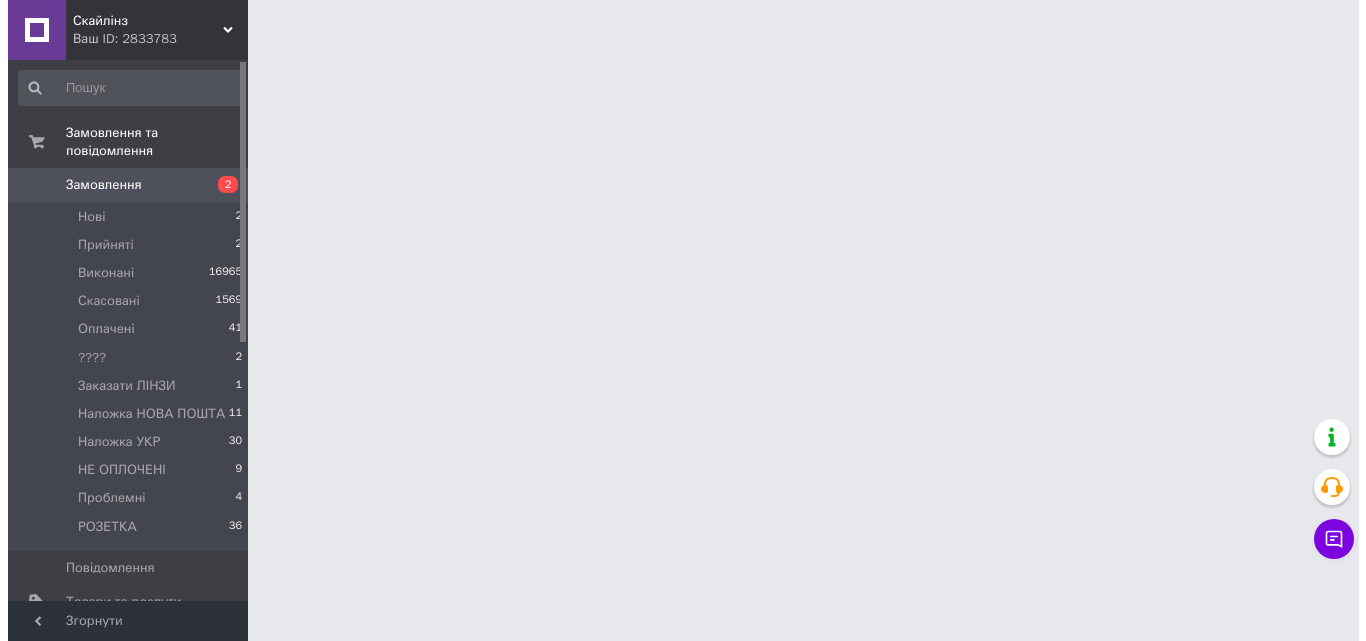 scroll, scrollTop: 0, scrollLeft: 0, axis: both 